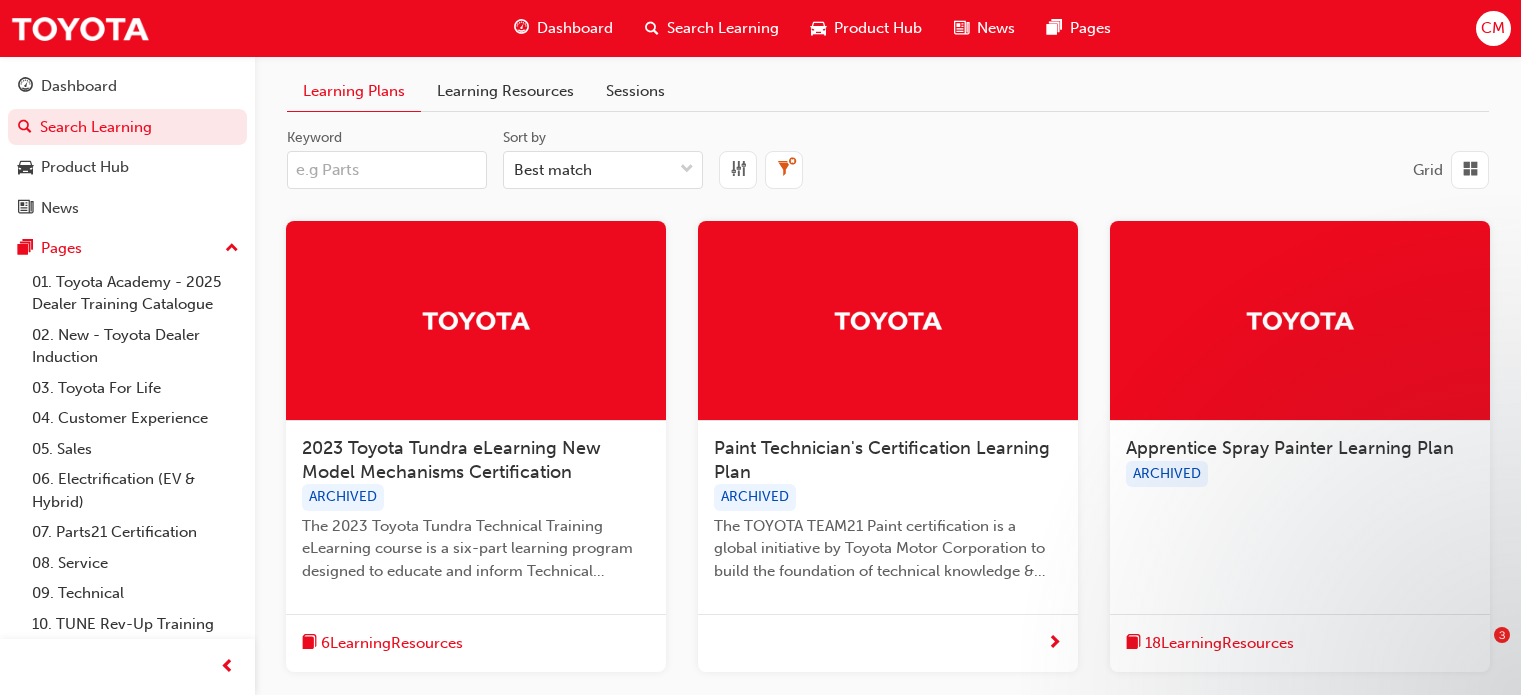 scroll, scrollTop: 0, scrollLeft: 0, axis: both 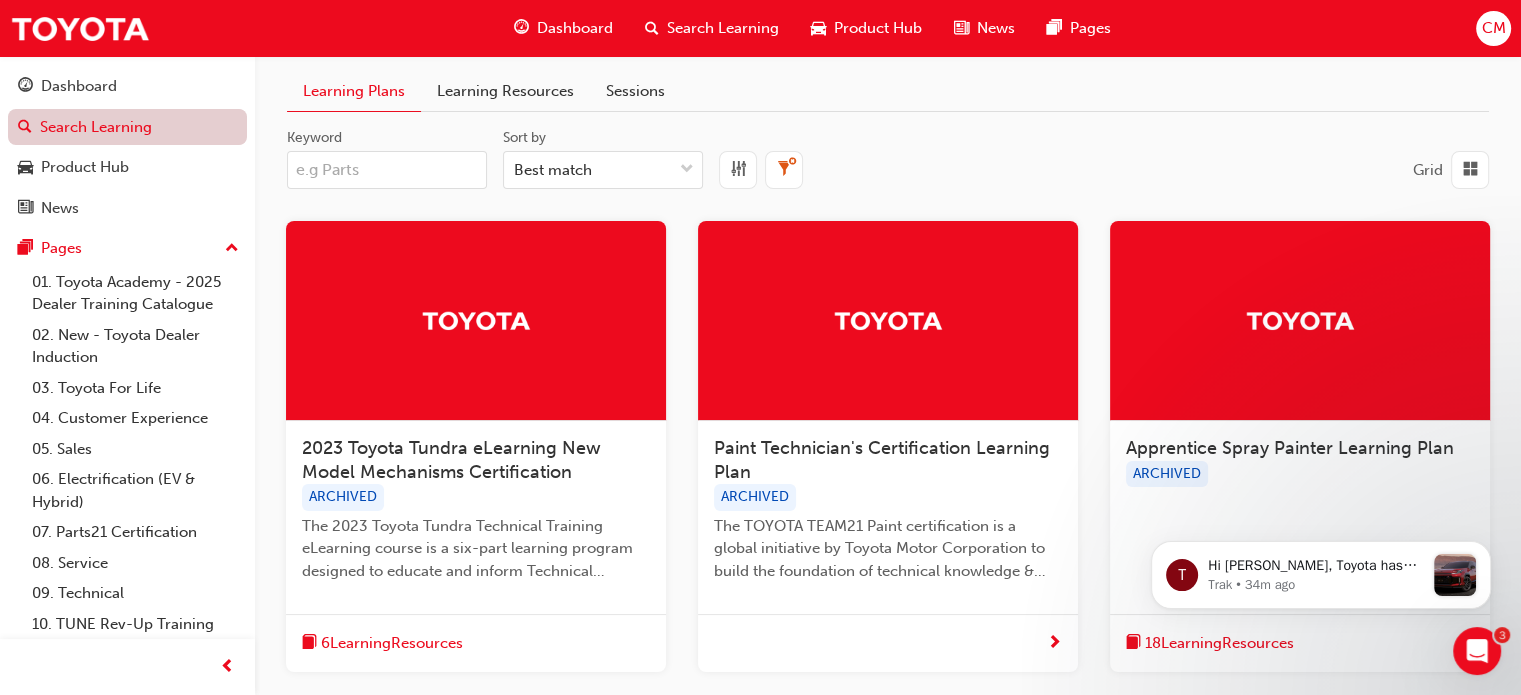 click on "Search Learning" at bounding box center [127, 127] 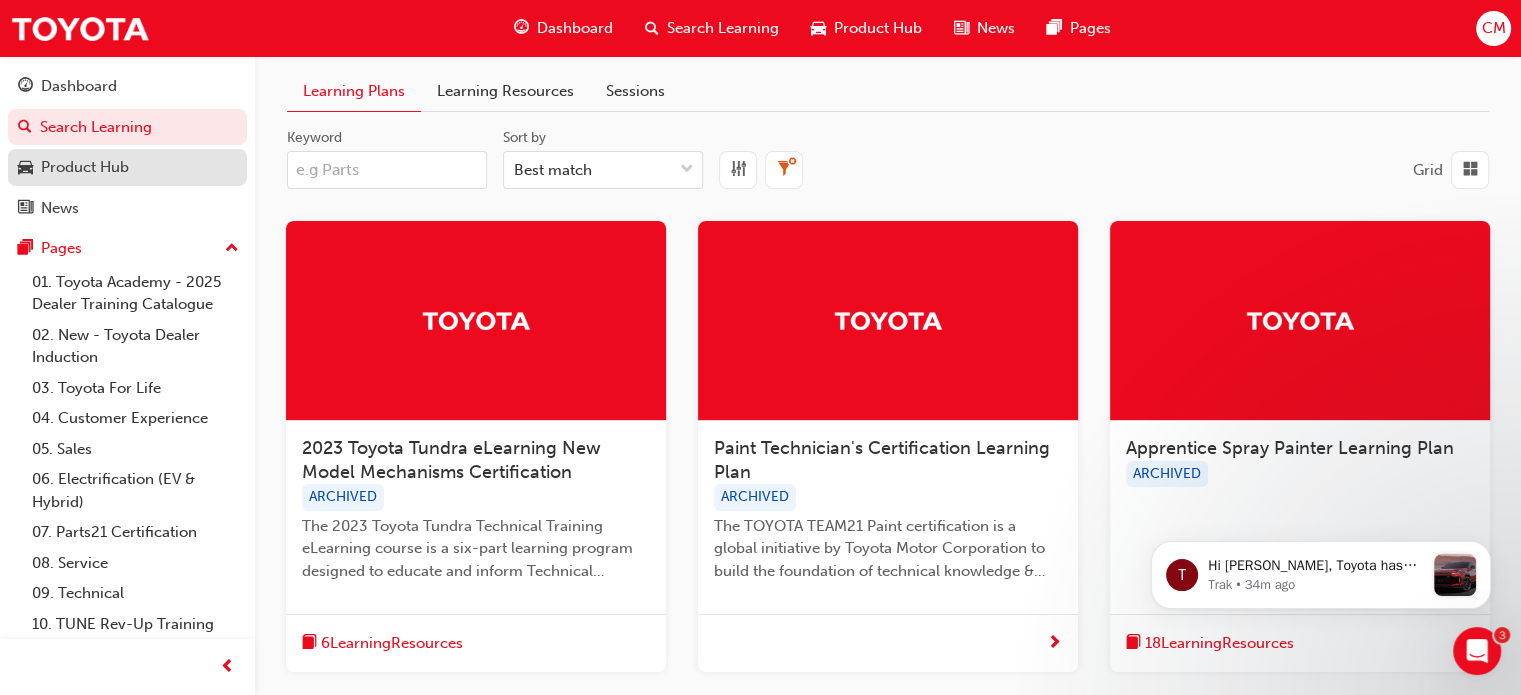click on "Product Hub" at bounding box center [127, 167] 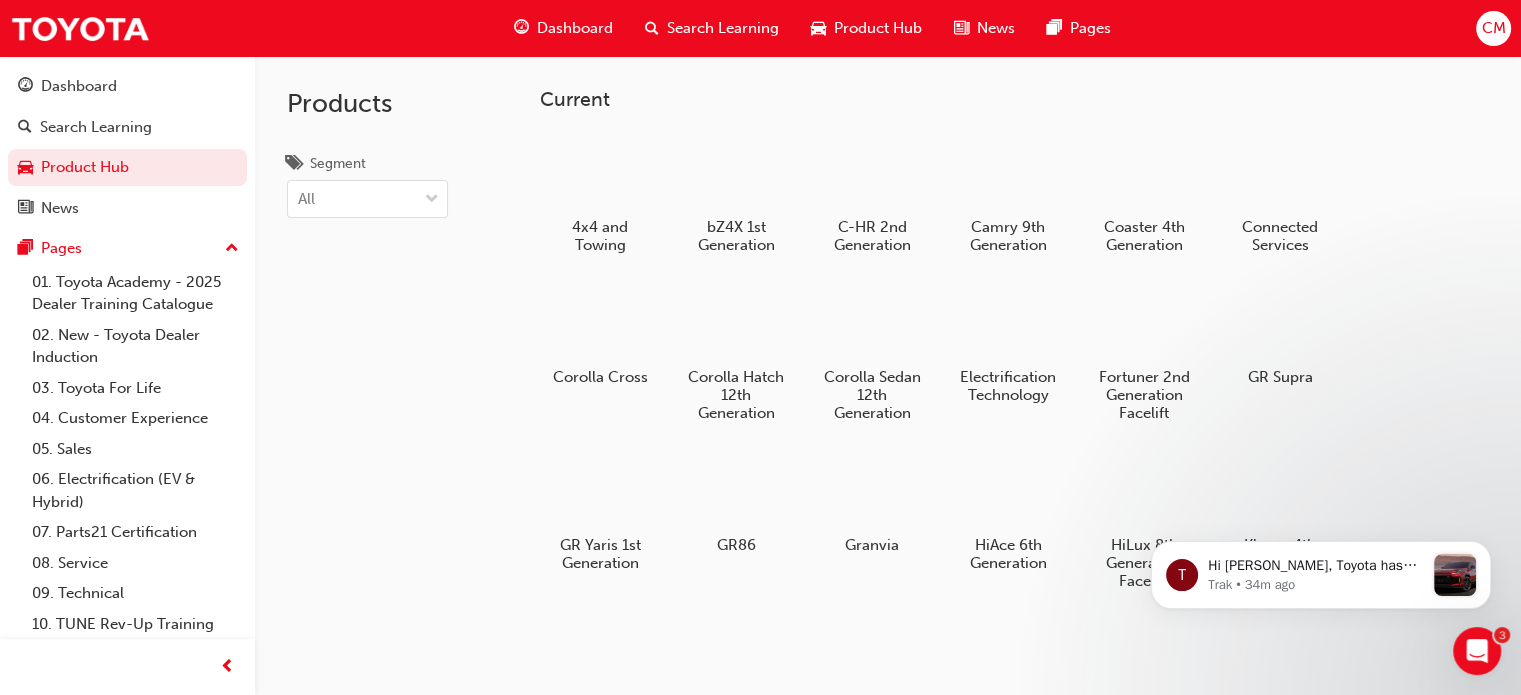 click on "Search Learning" at bounding box center [723, 28] 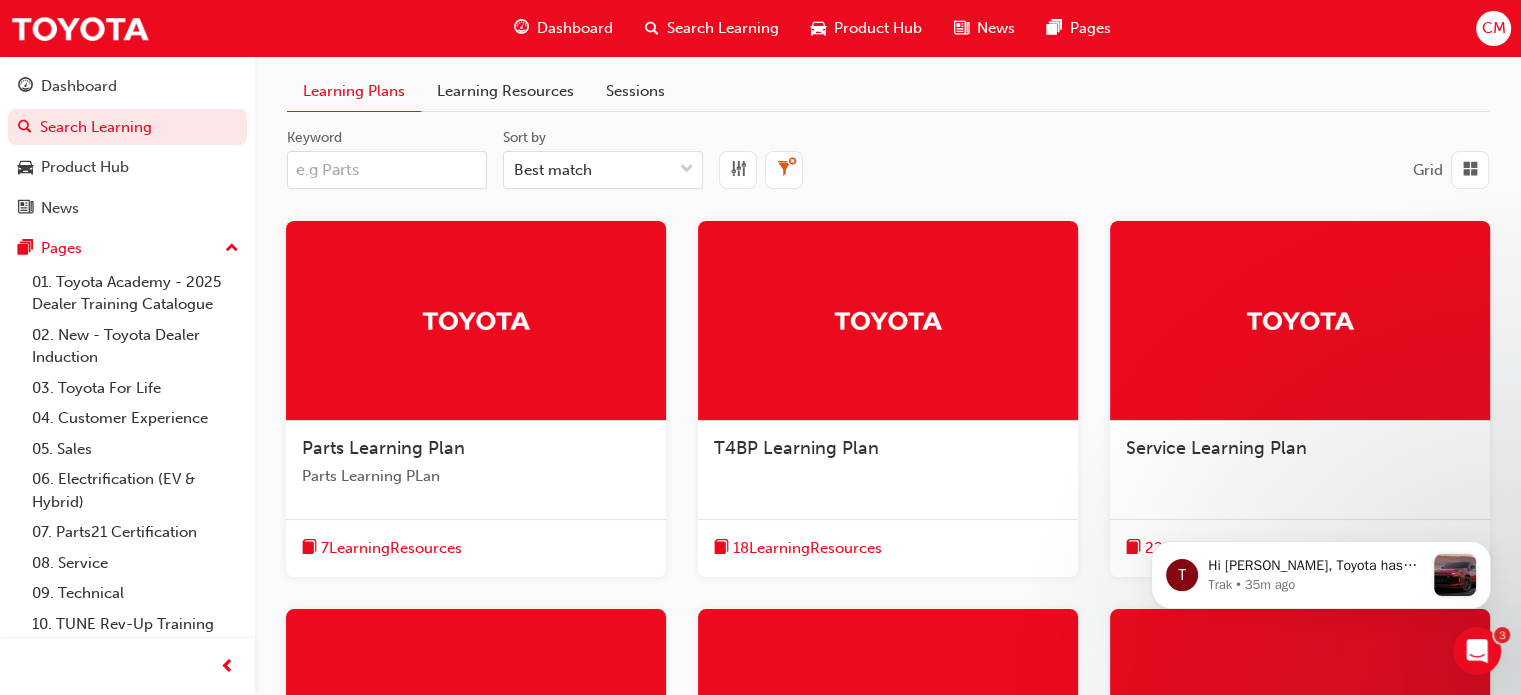 scroll, scrollTop: 100, scrollLeft: 0, axis: vertical 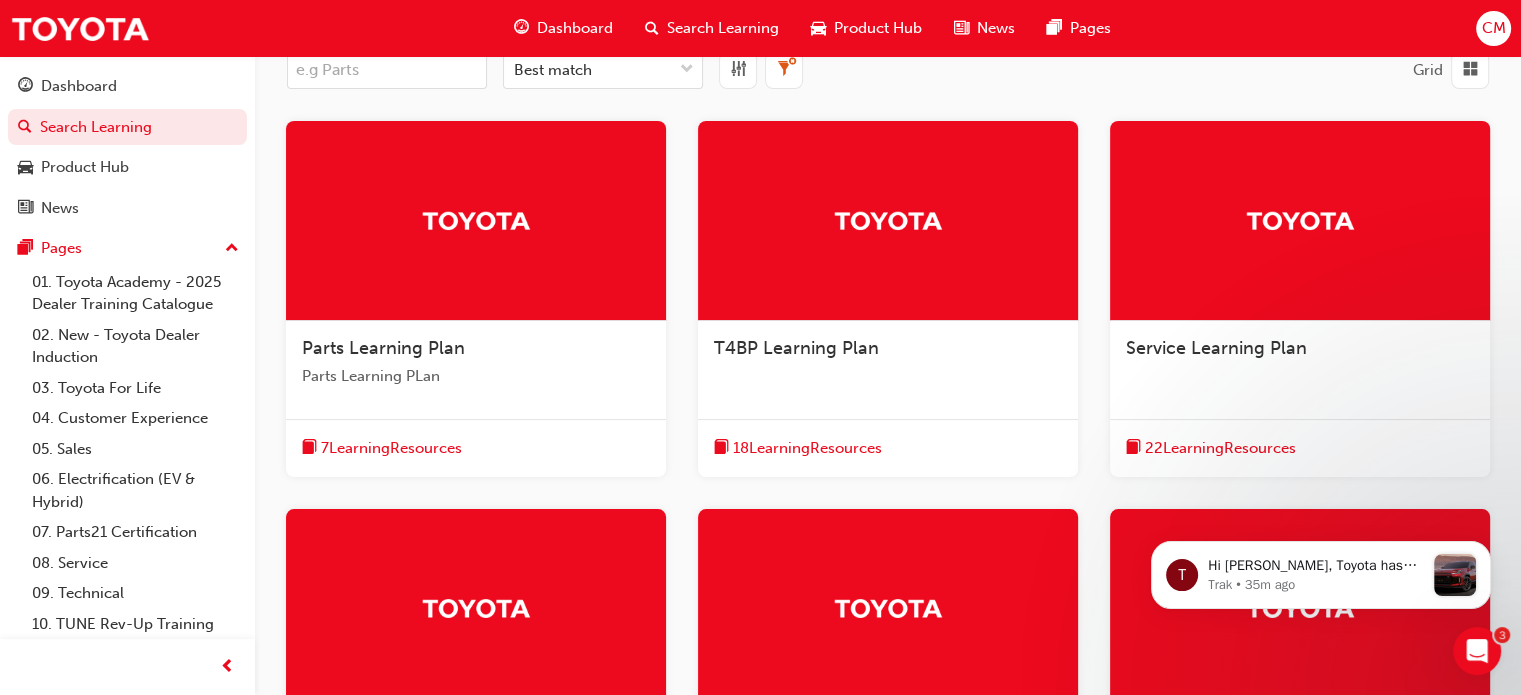 click on "Parts Learning Plan" at bounding box center (383, 348) 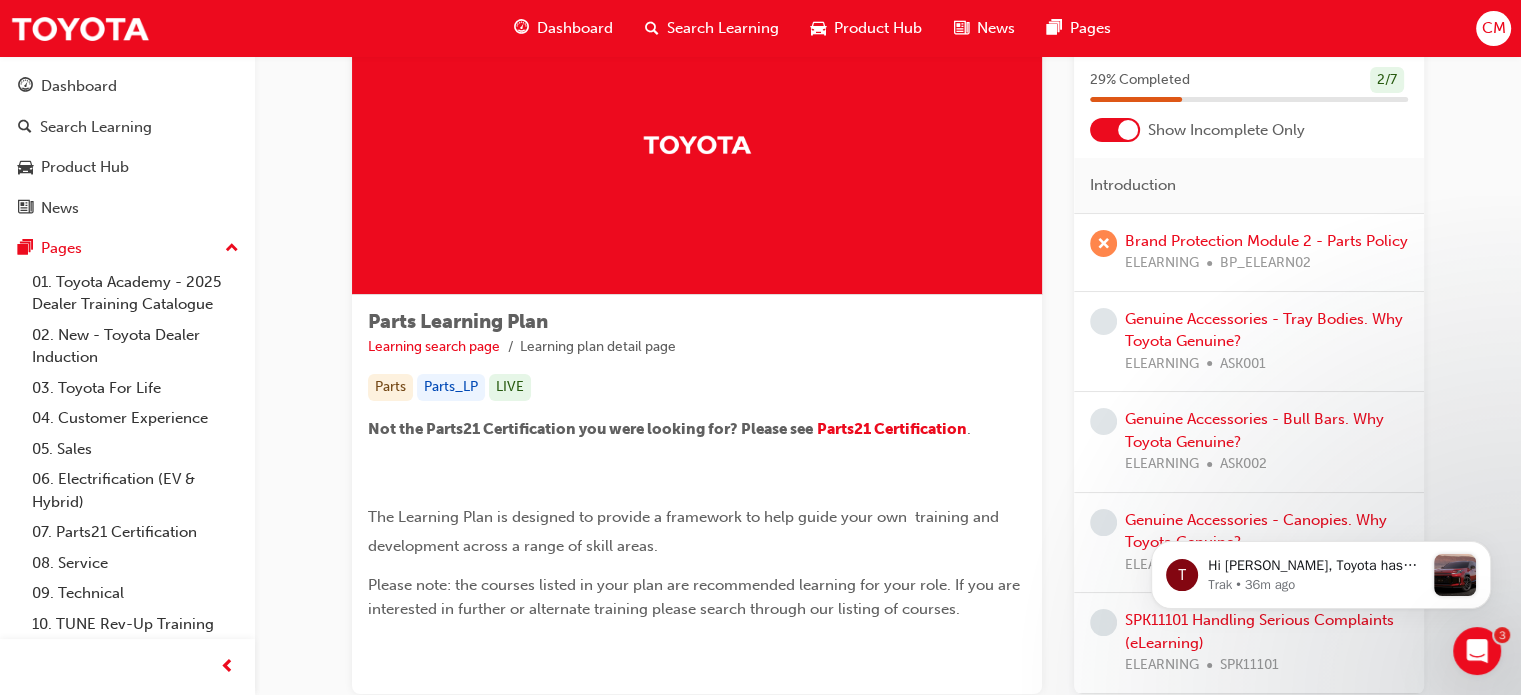scroll, scrollTop: 200, scrollLeft: 0, axis: vertical 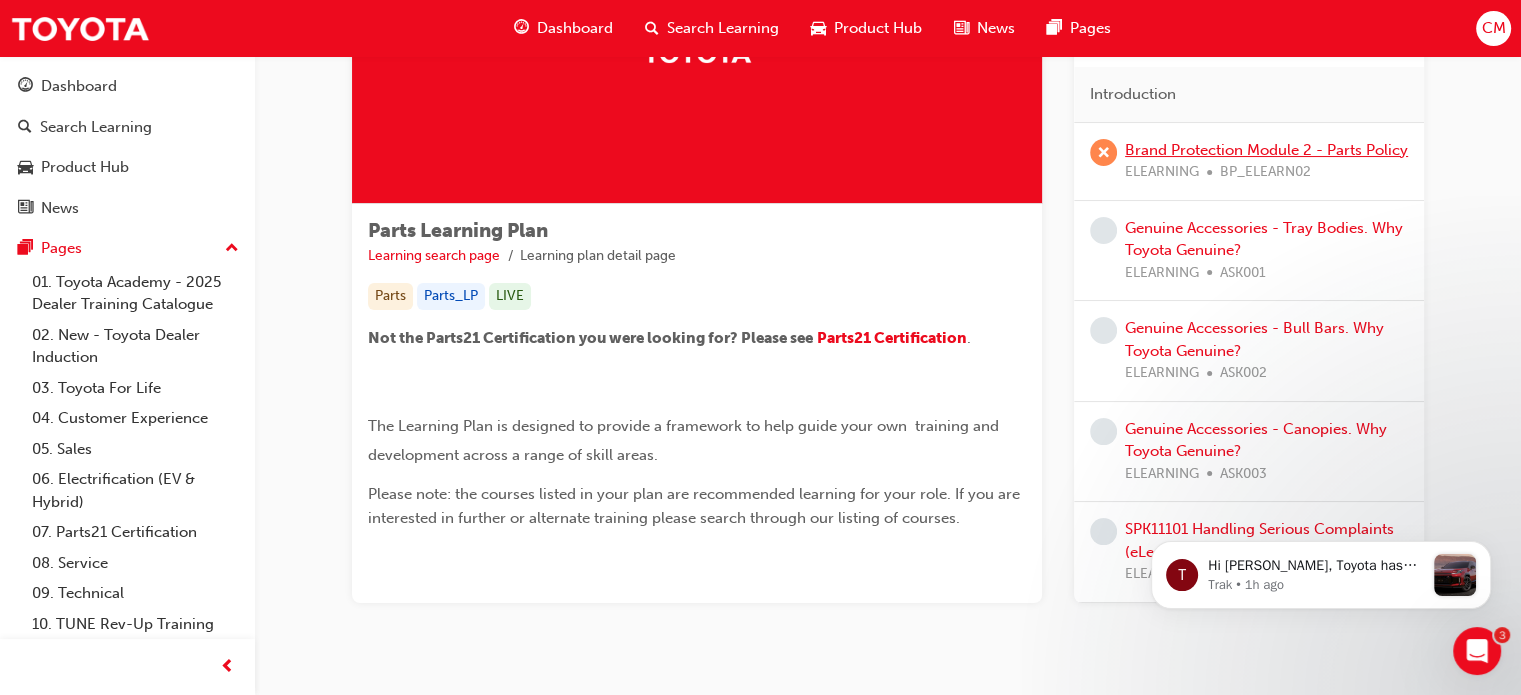 click on "Brand Protection Module 2 - Parts Policy" at bounding box center (1266, 150) 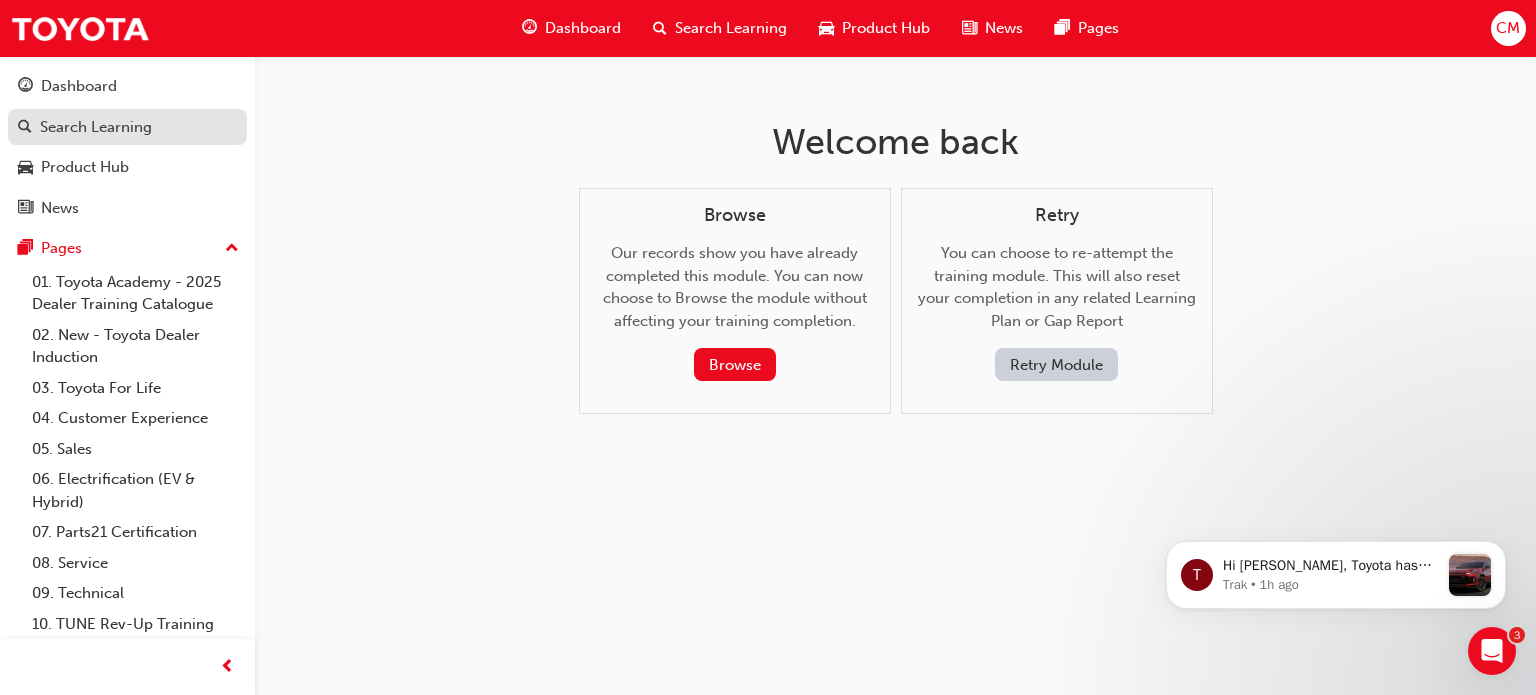 click on "Search Learning" at bounding box center [96, 127] 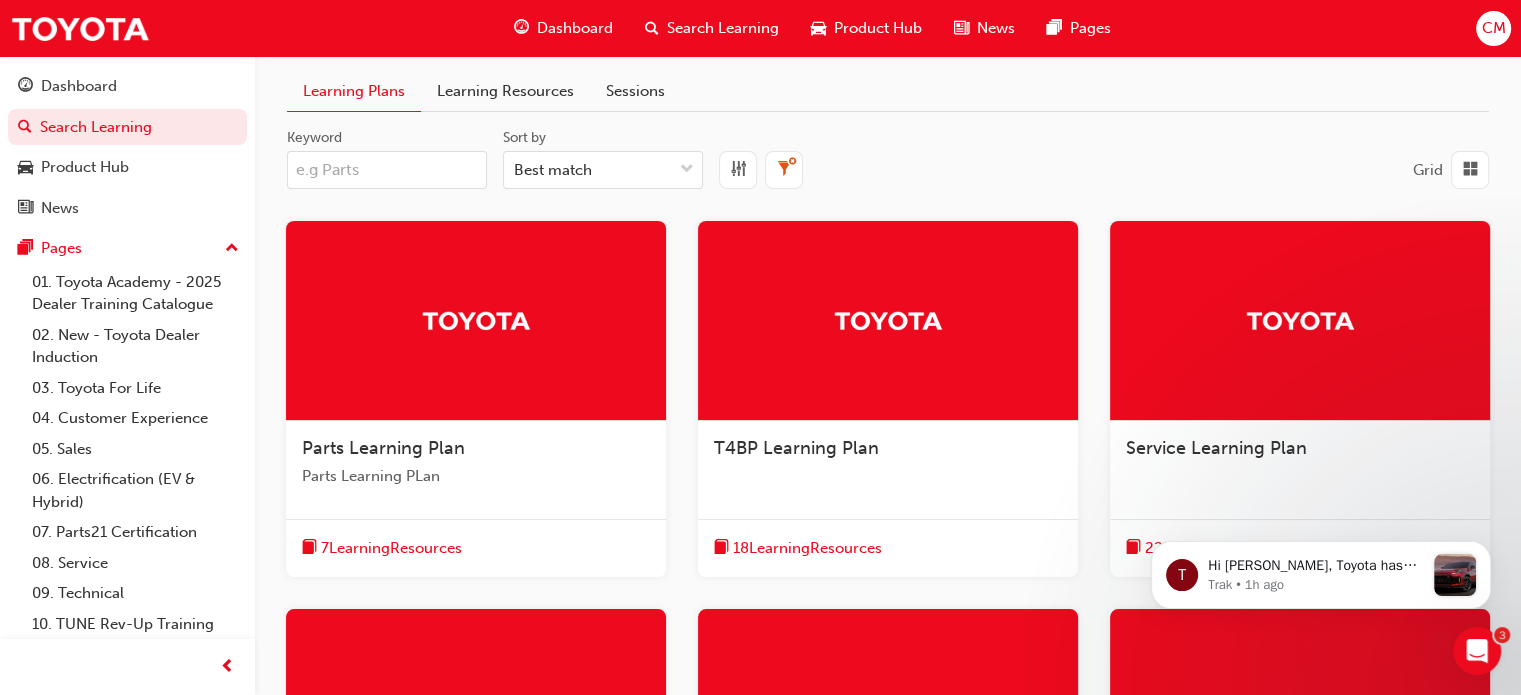 click on "Parts Learning Plan" at bounding box center [383, 448] 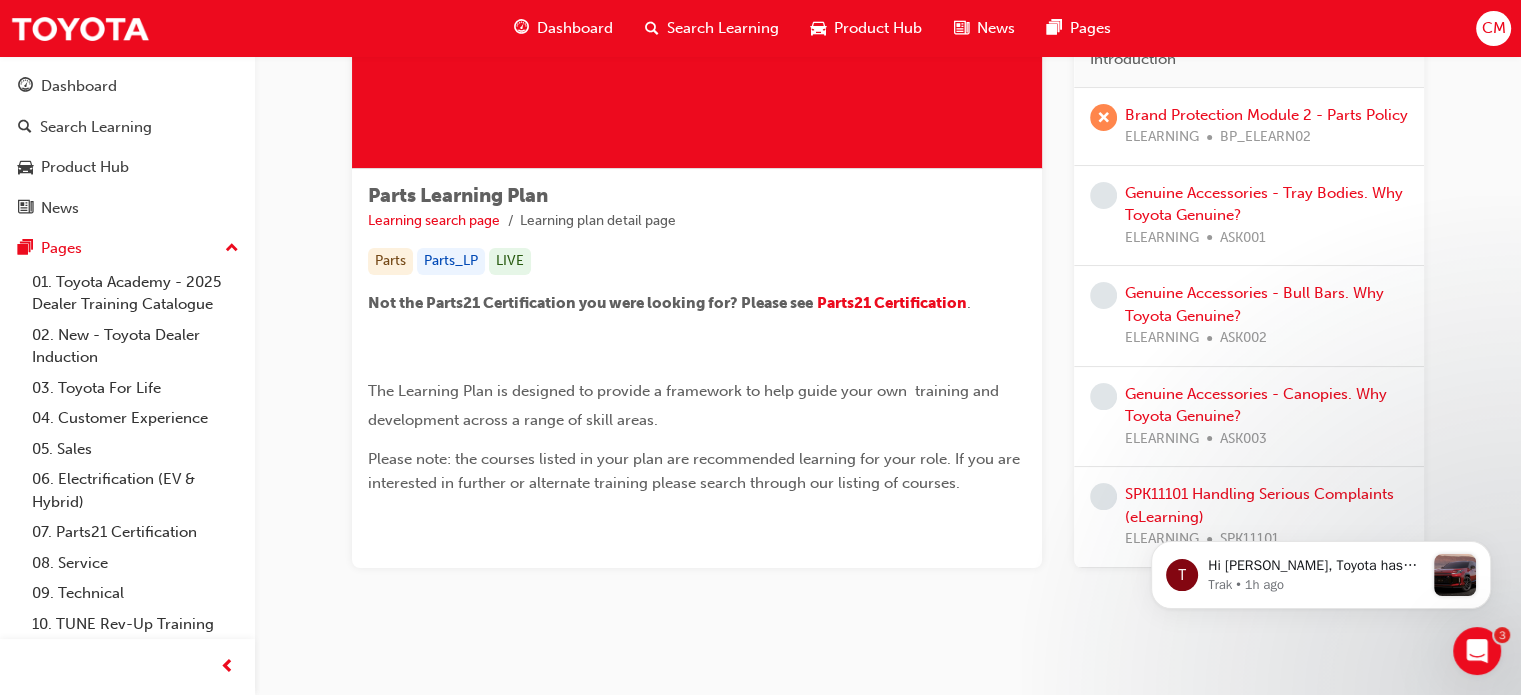 scroll, scrollTop: 252, scrollLeft: 0, axis: vertical 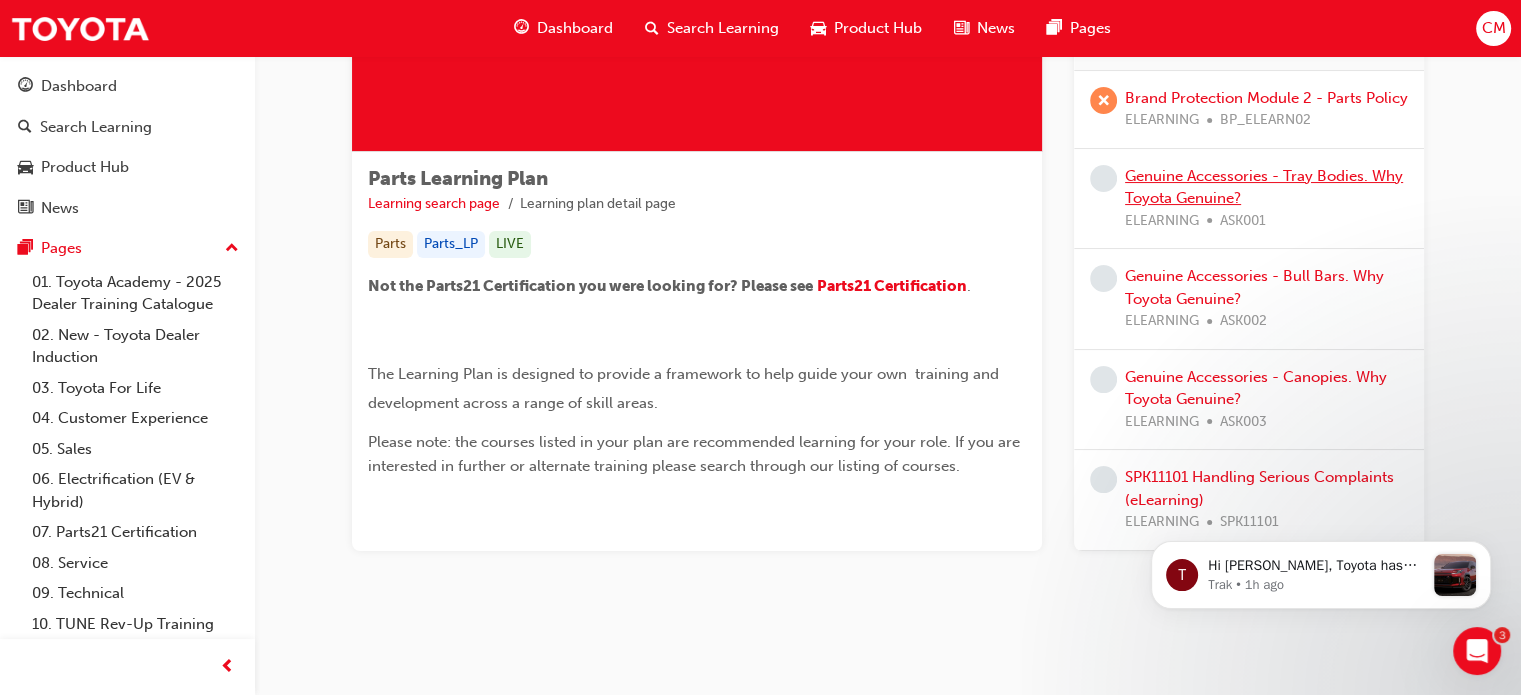 click on "Genuine Accessories - Tray Bodies. Why Toyota Genuine?" at bounding box center [1264, 187] 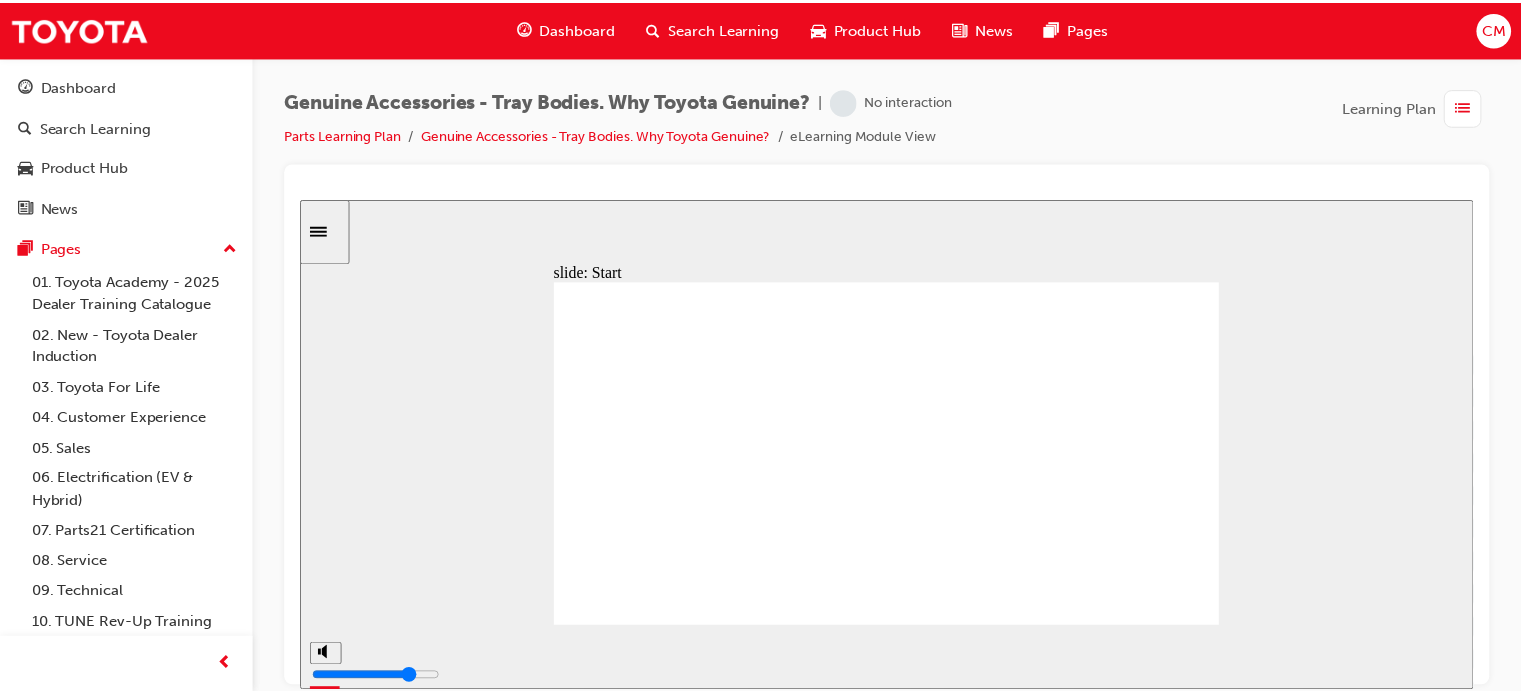scroll, scrollTop: 0, scrollLeft: 0, axis: both 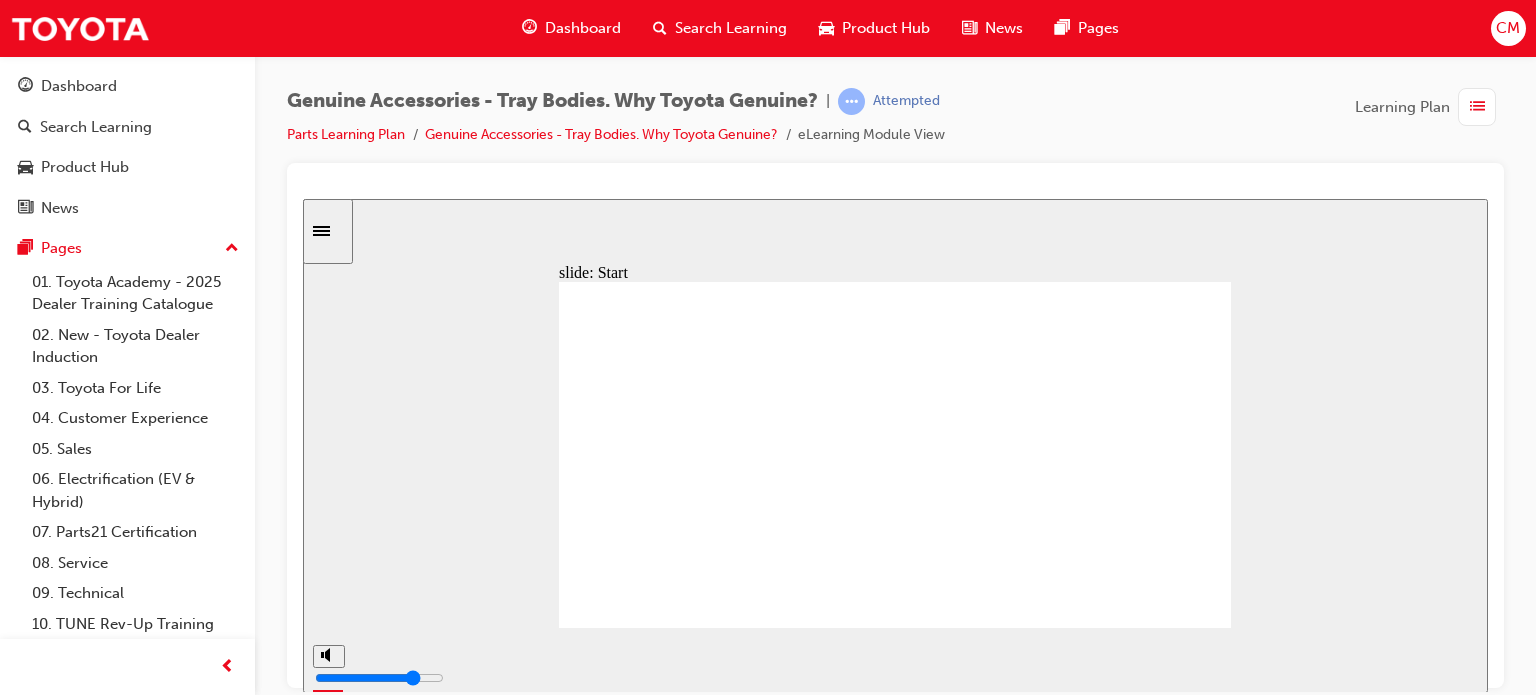 click 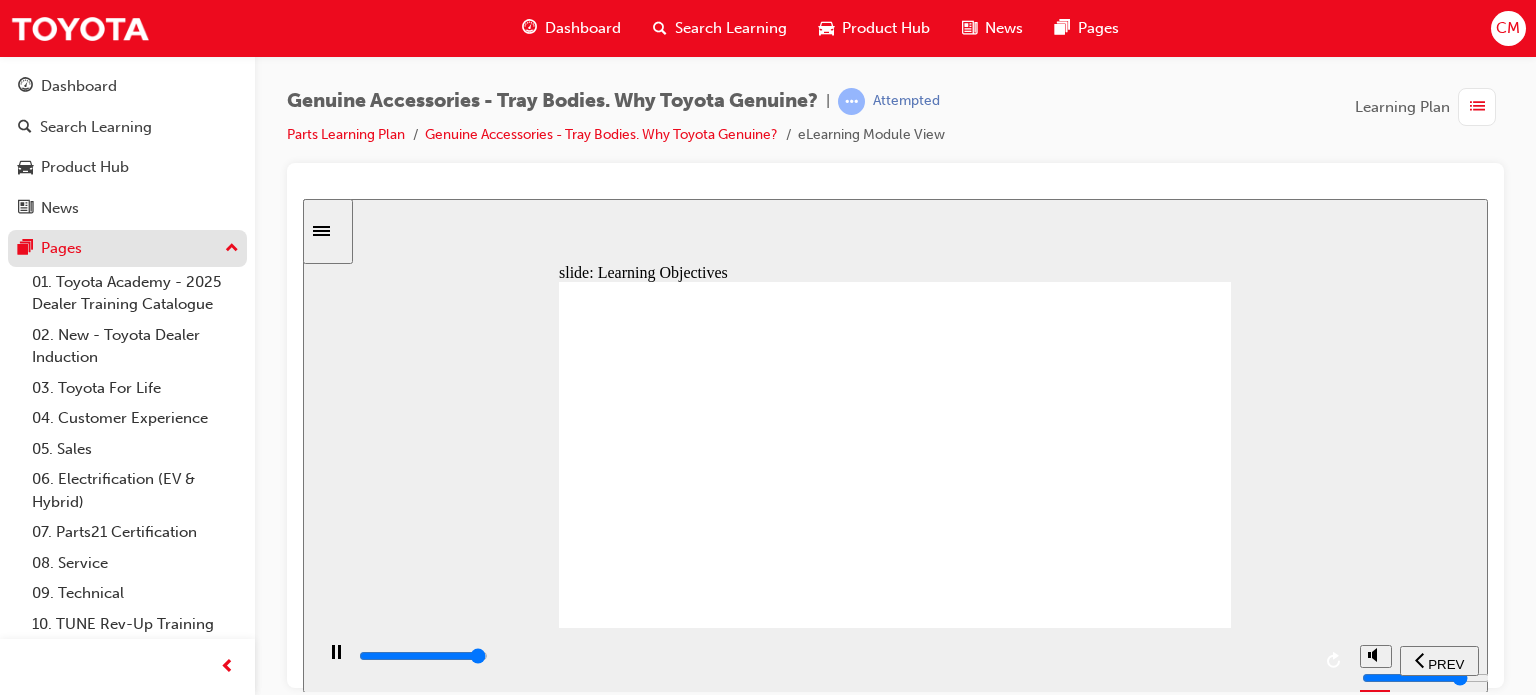 click on "Pages" at bounding box center (61, 248) 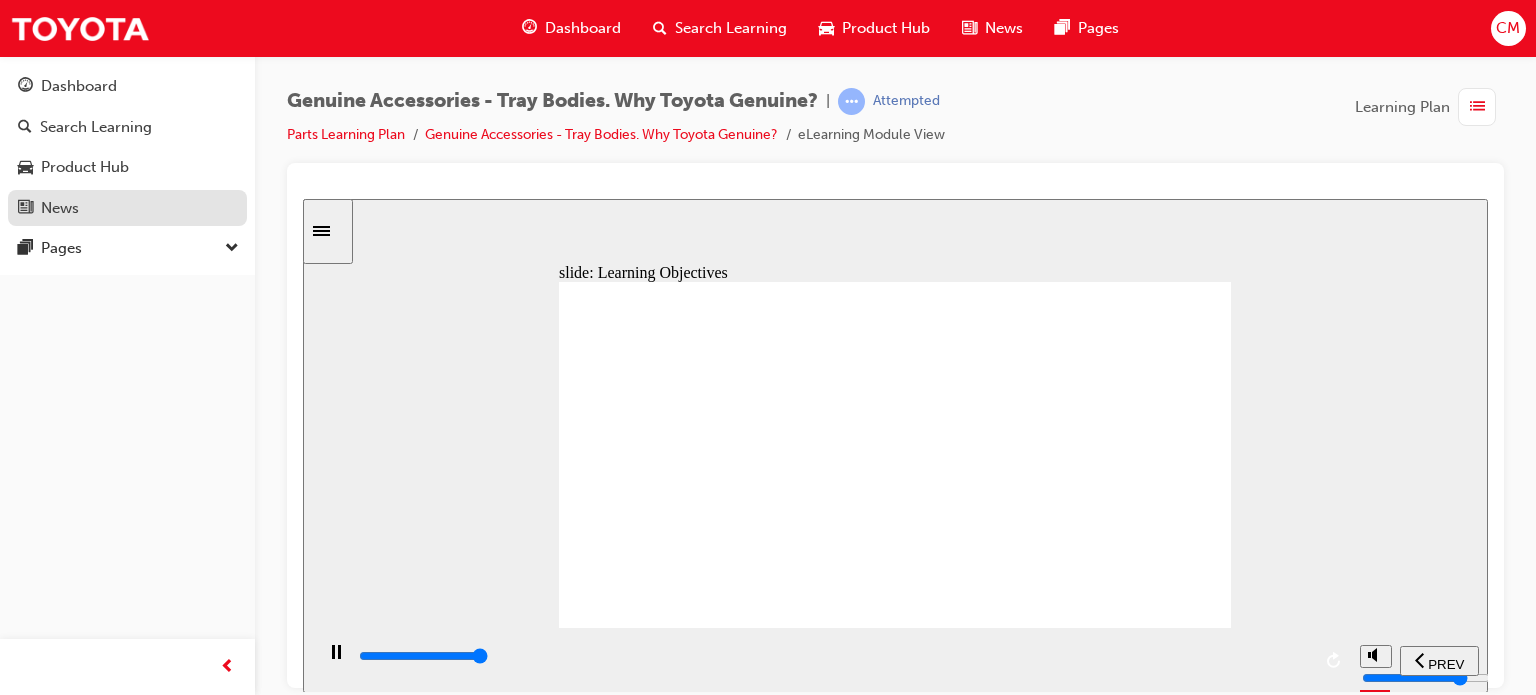type on "21200" 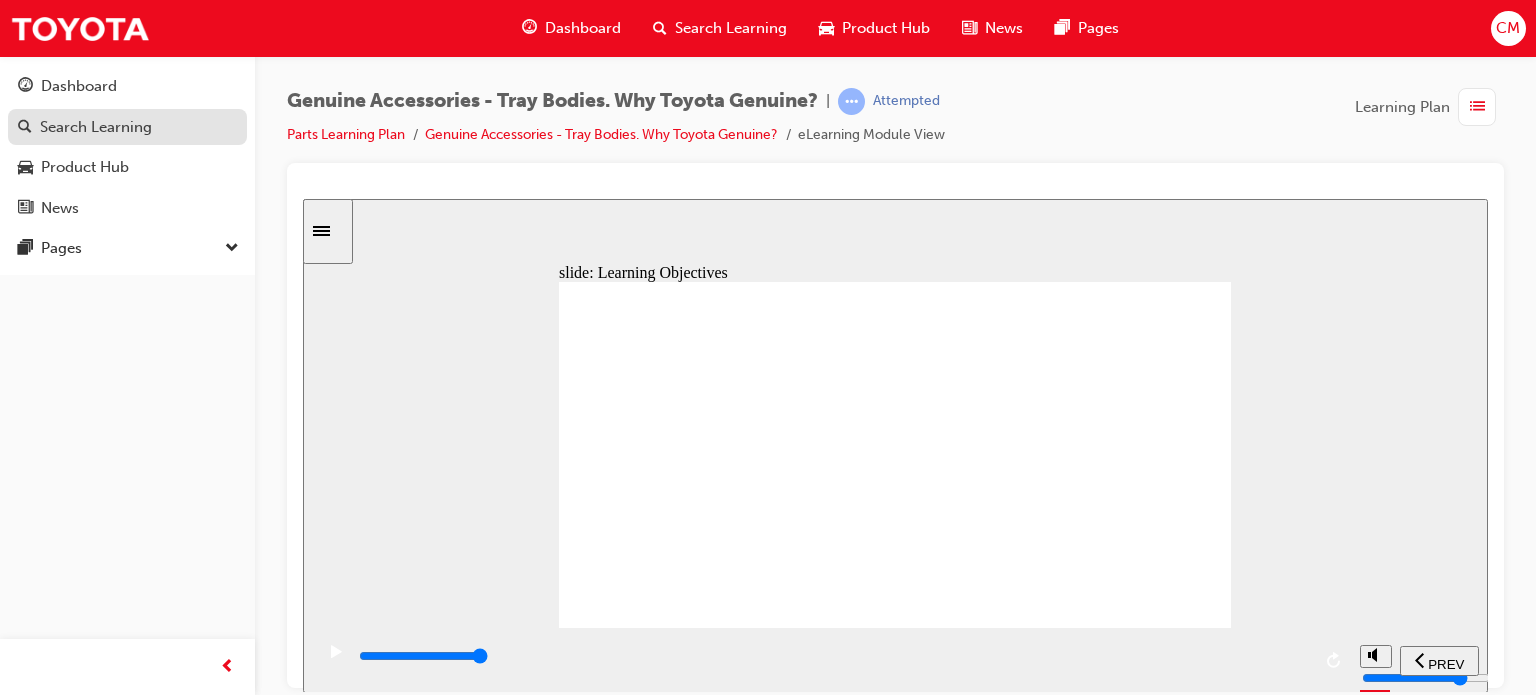 click on "Search Learning" at bounding box center (96, 127) 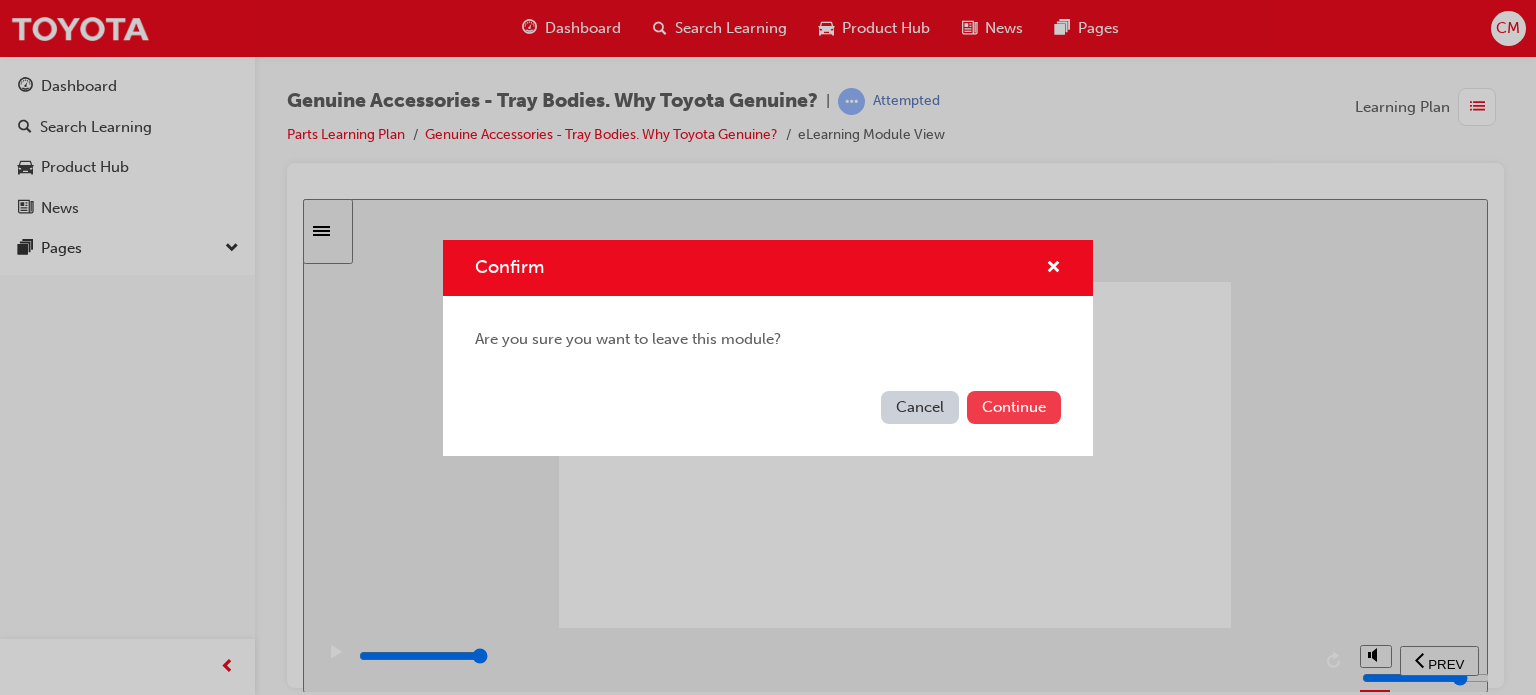 click on "Continue" at bounding box center [1014, 407] 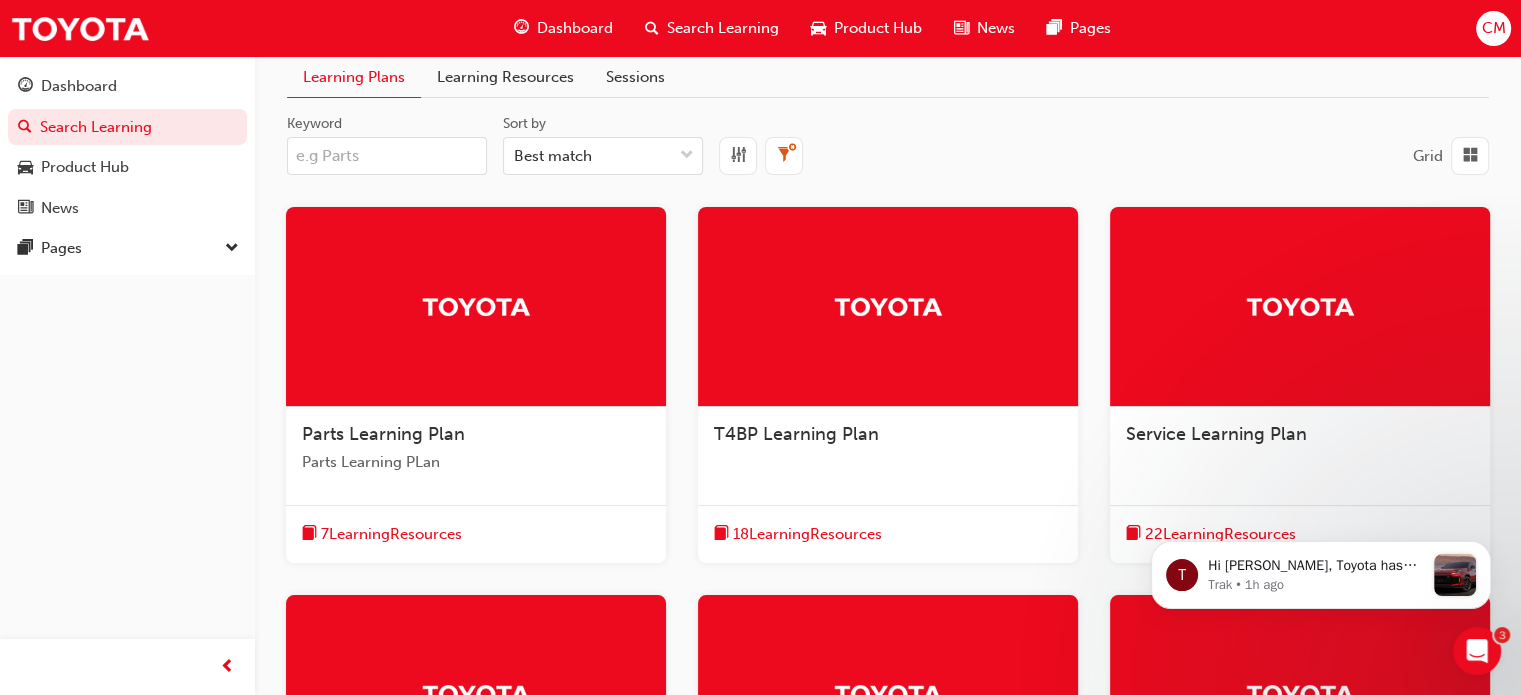scroll, scrollTop: 0, scrollLeft: 0, axis: both 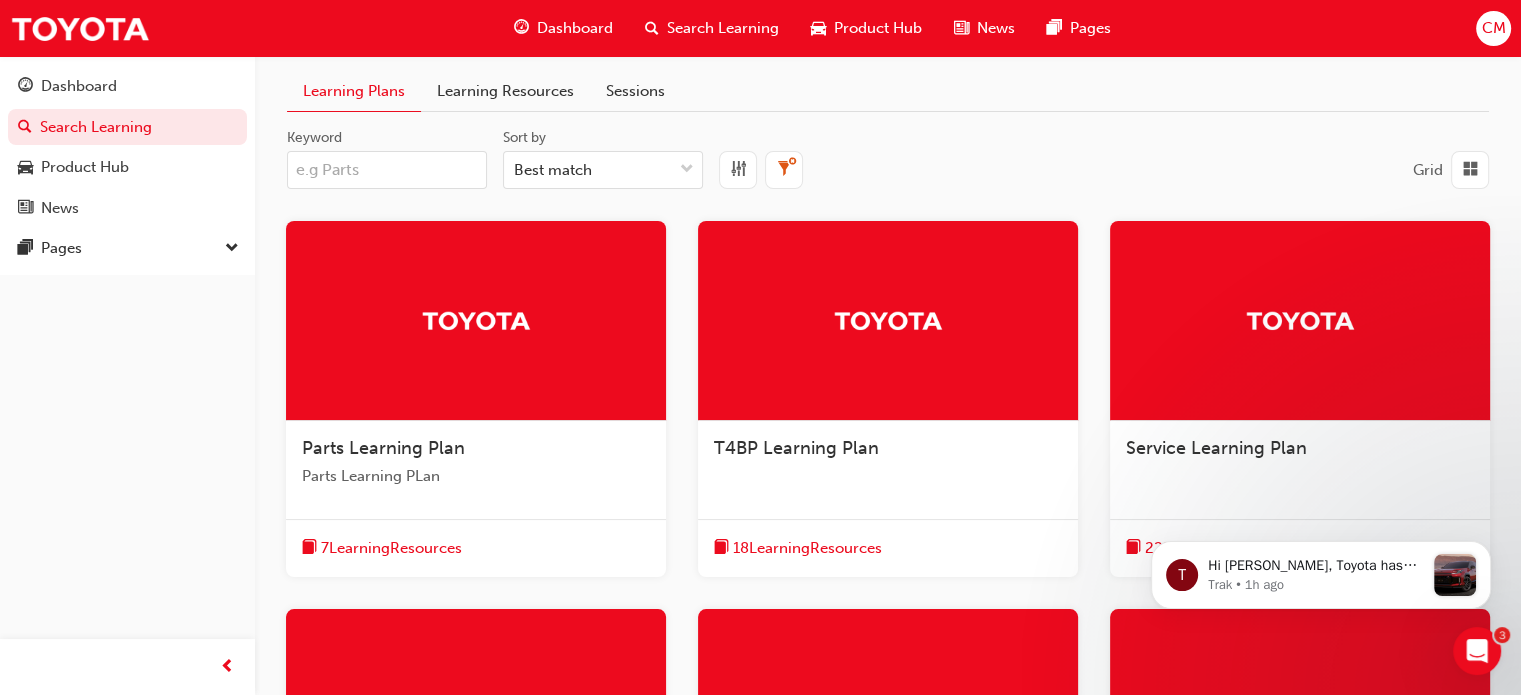 click on "Learning Resources" at bounding box center [505, 91] 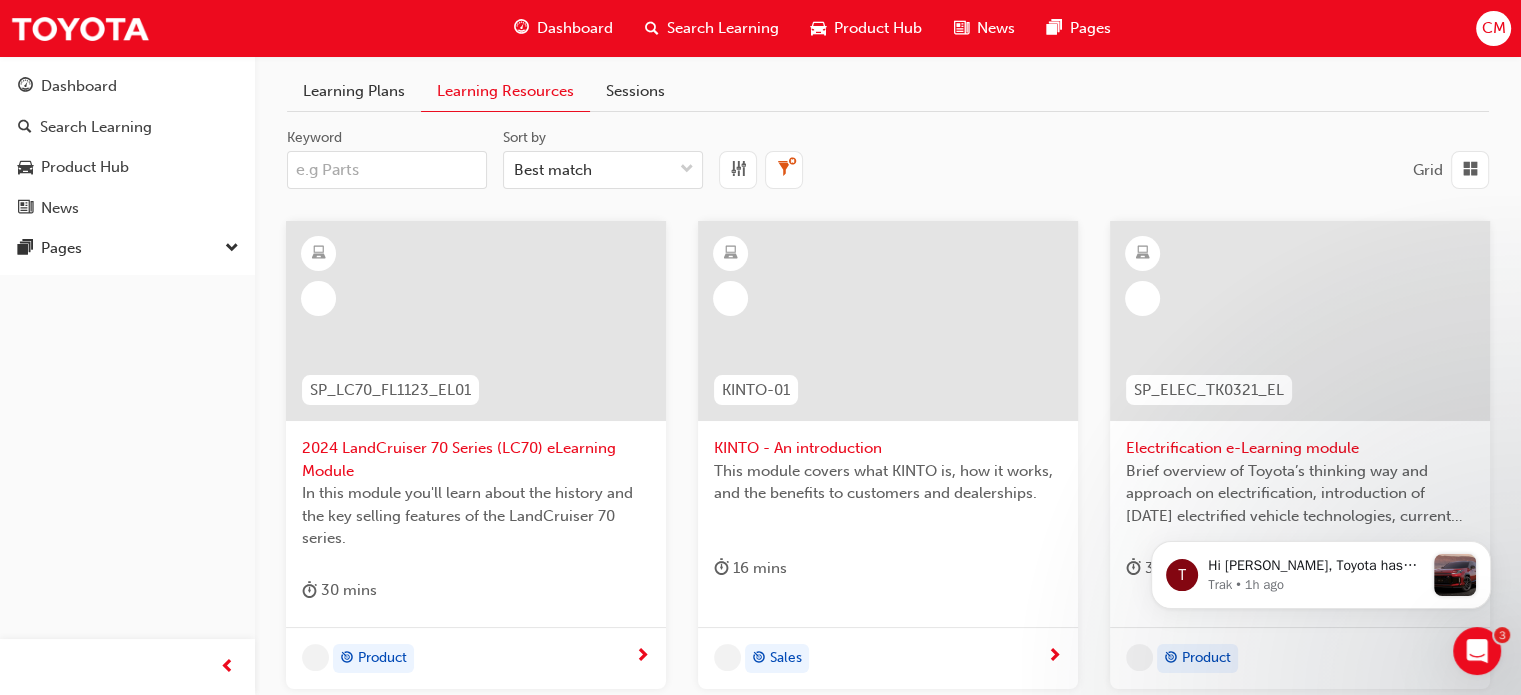 click on "Learning Plans" at bounding box center (354, 91) 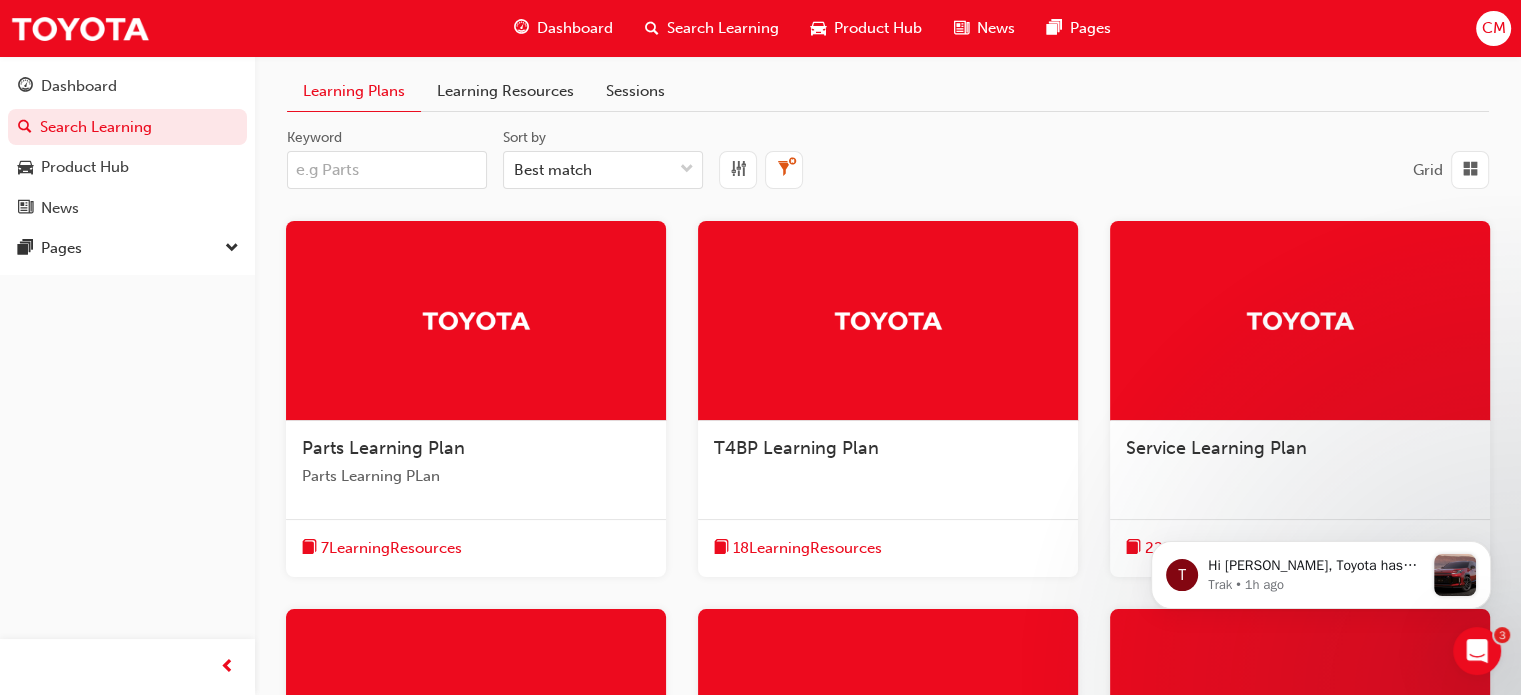 click at bounding box center [476, 320] 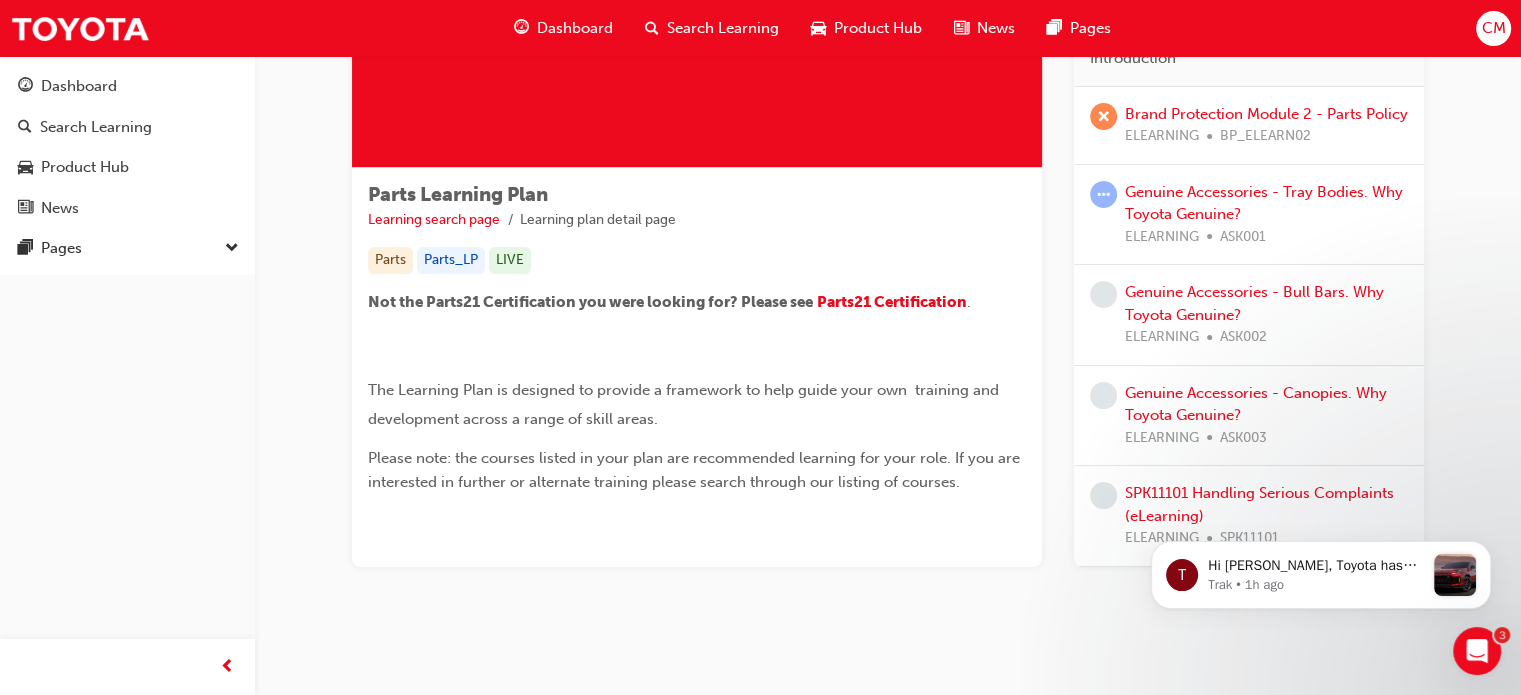 scroll, scrollTop: 252, scrollLeft: 0, axis: vertical 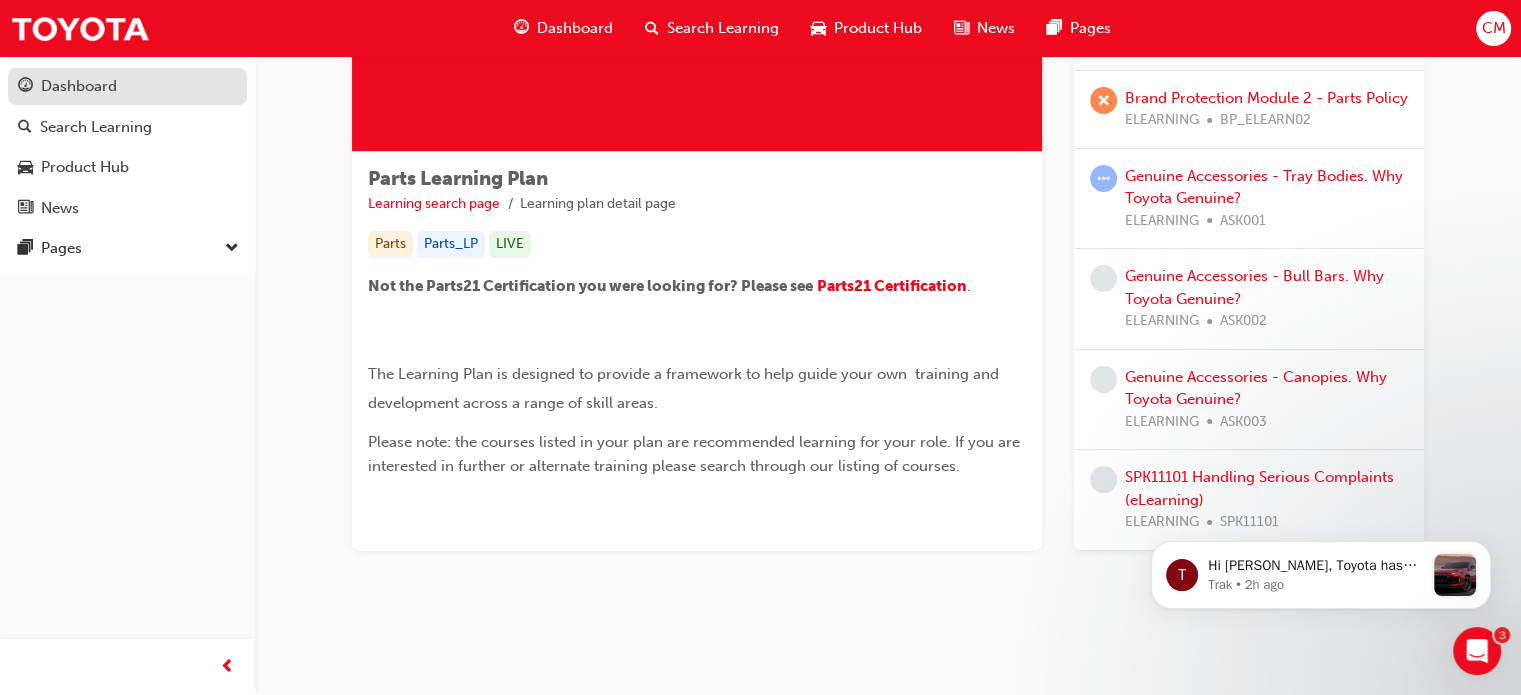click on "Dashboard" at bounding box center (127, 86) 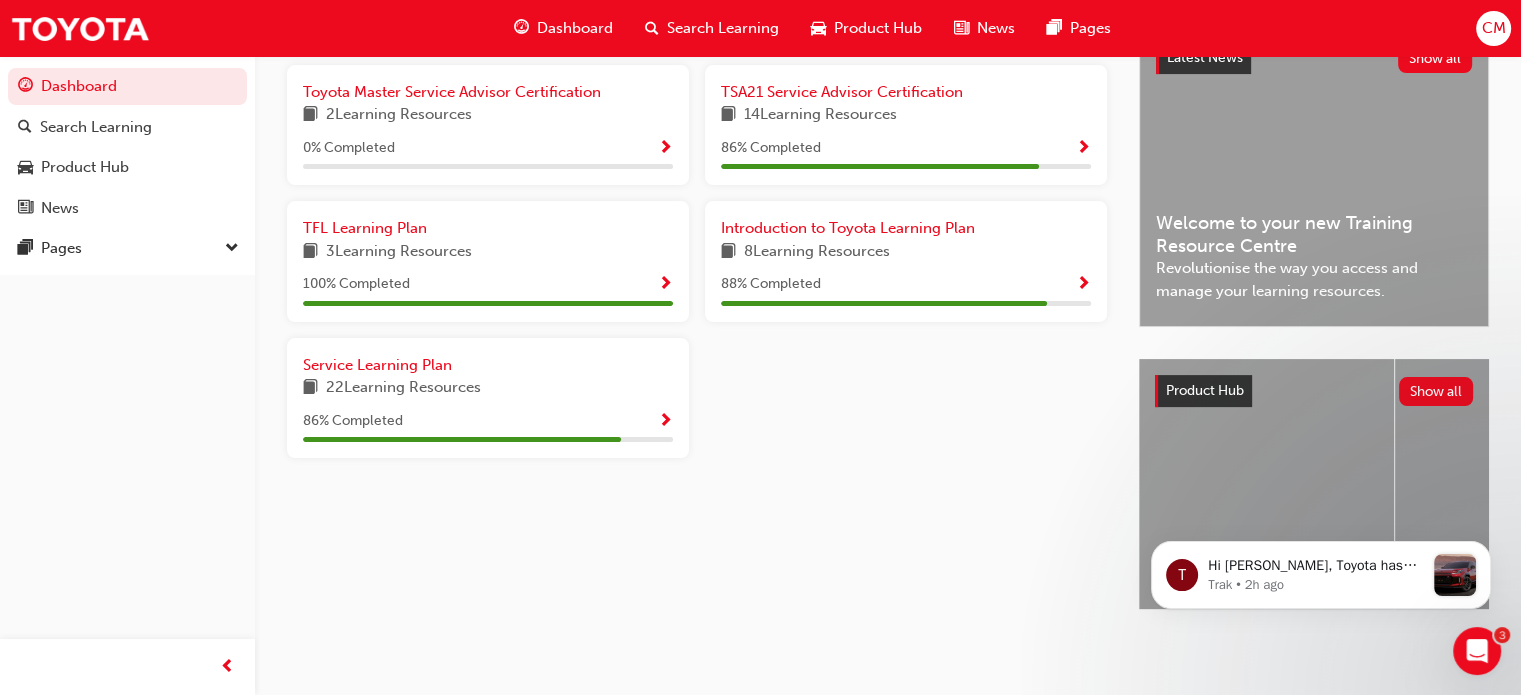 scroll, scrollTop: 0, scrollLeft: 0, axis: both 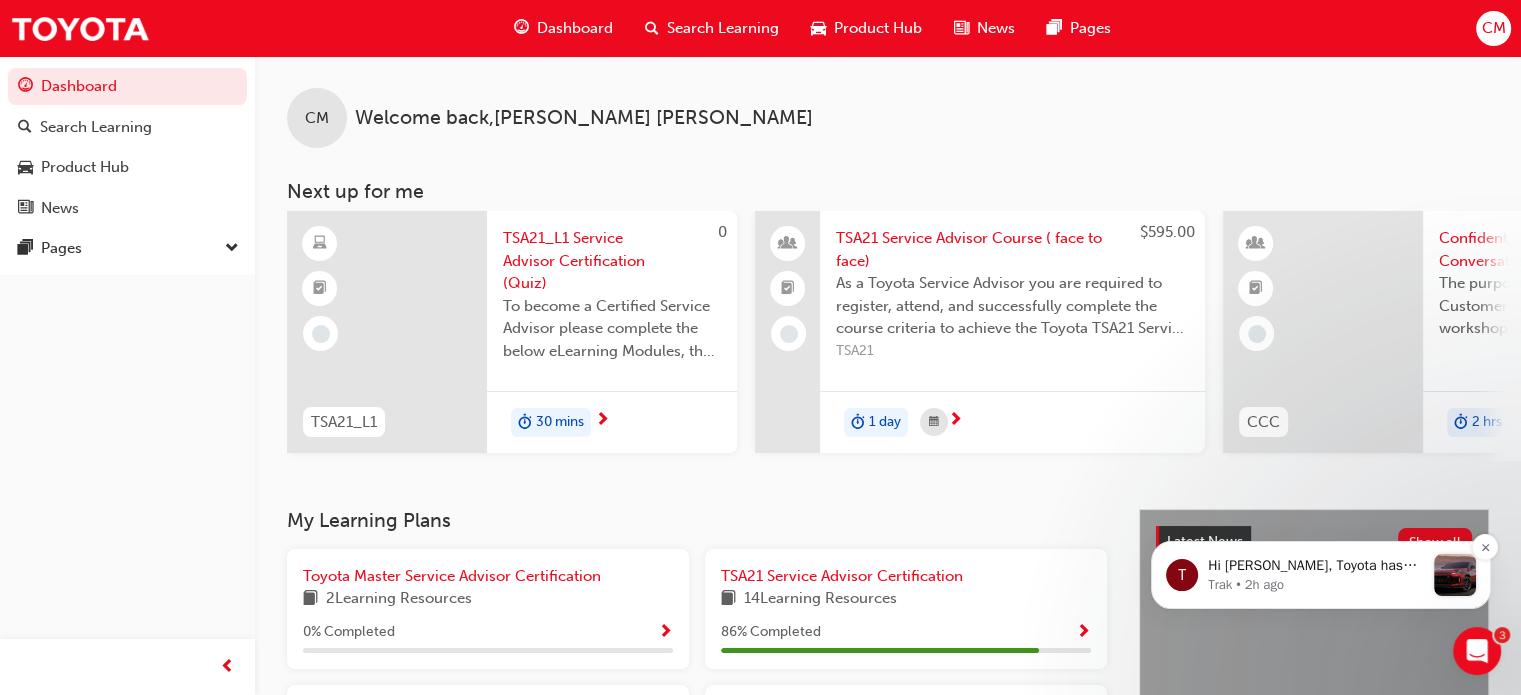 click on "Trak • 2h ago" at bounding box center (1316, 585) 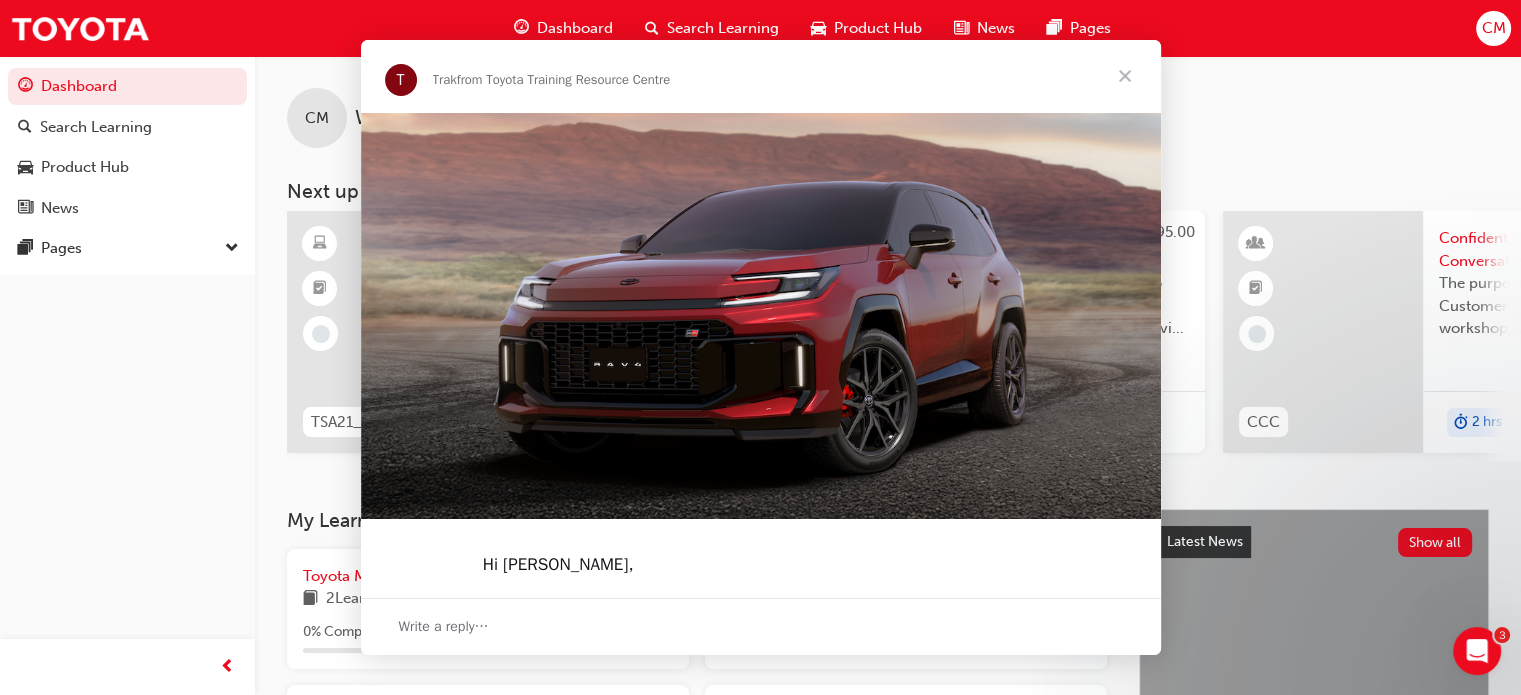 scroll, scrollTop: 0, scrollLeft: 0, axis: both 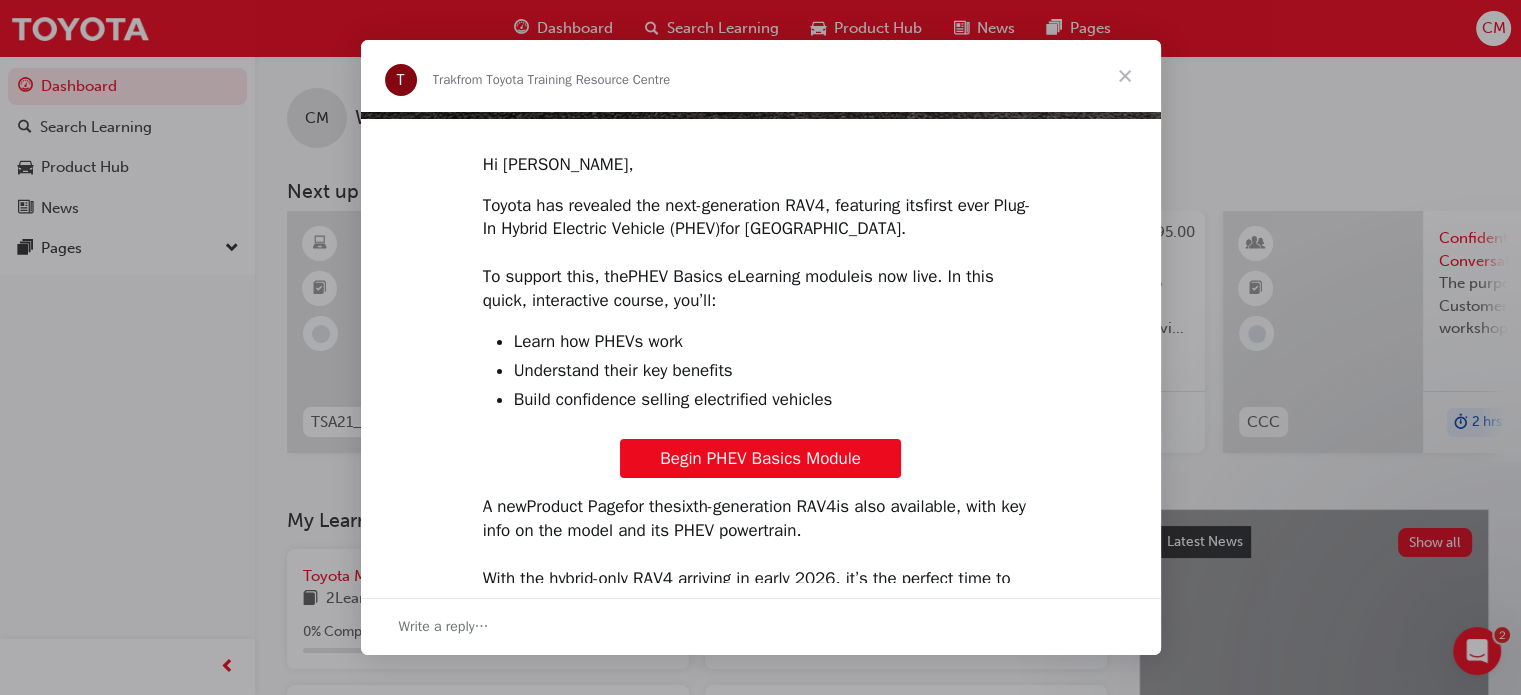click at bounding box center (1125, 76) 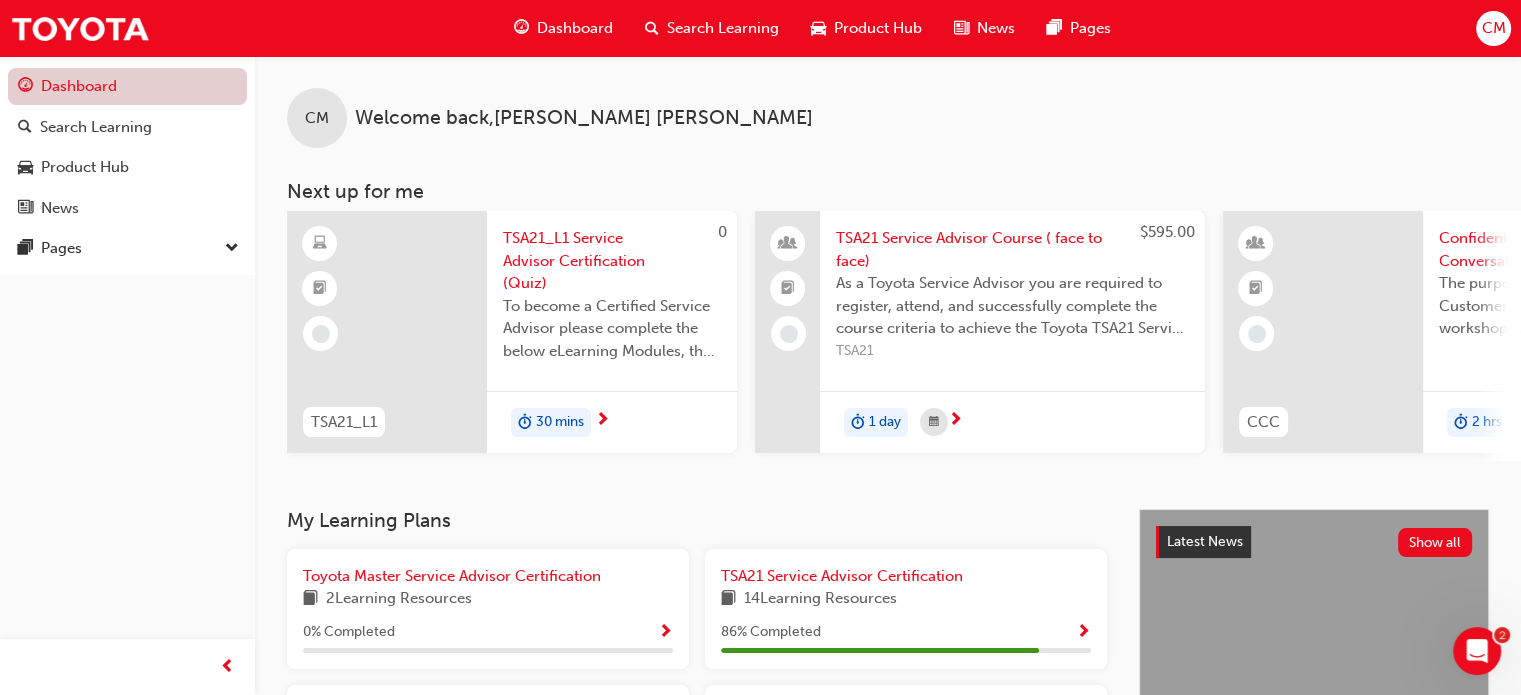 click on "Dashboard" at bounding box center [127, 86] 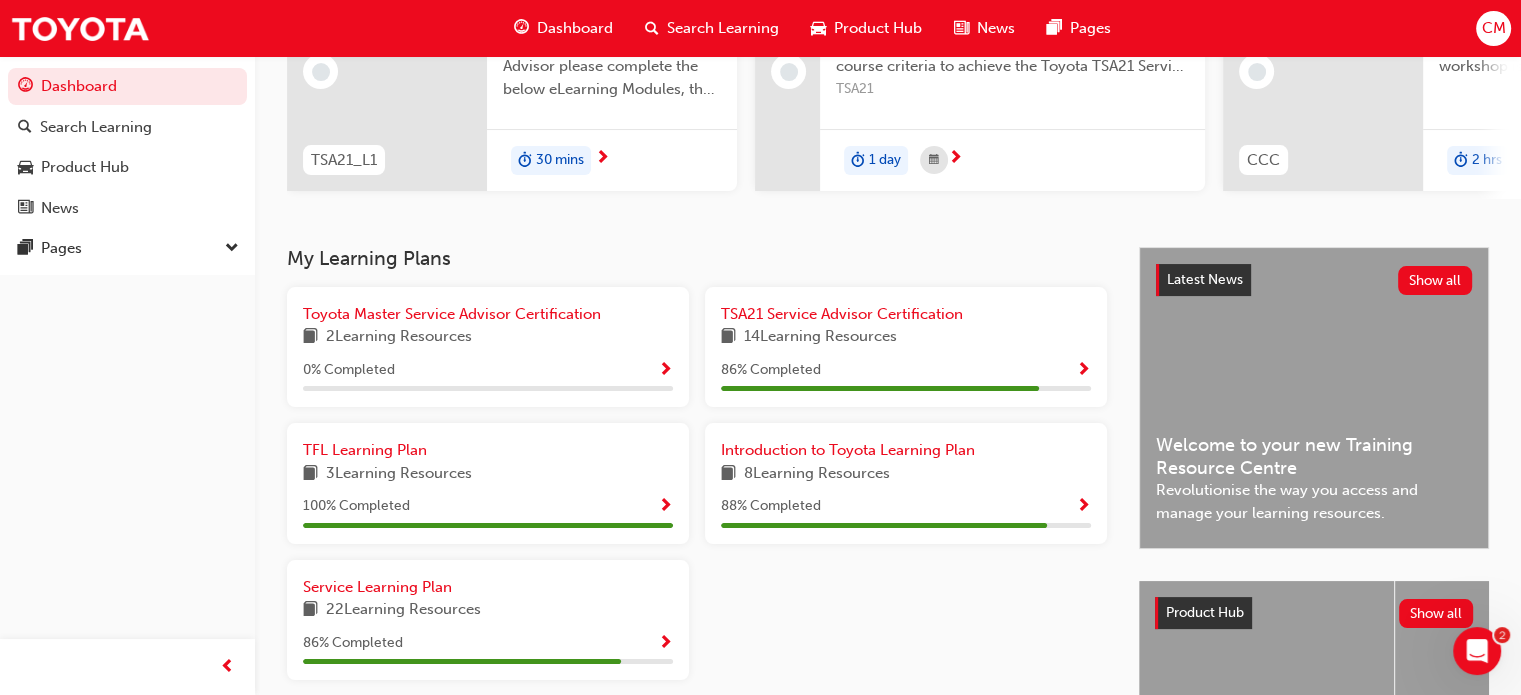 scroll, scrollTop: 100, scrollLeft: 0, axis: vertical 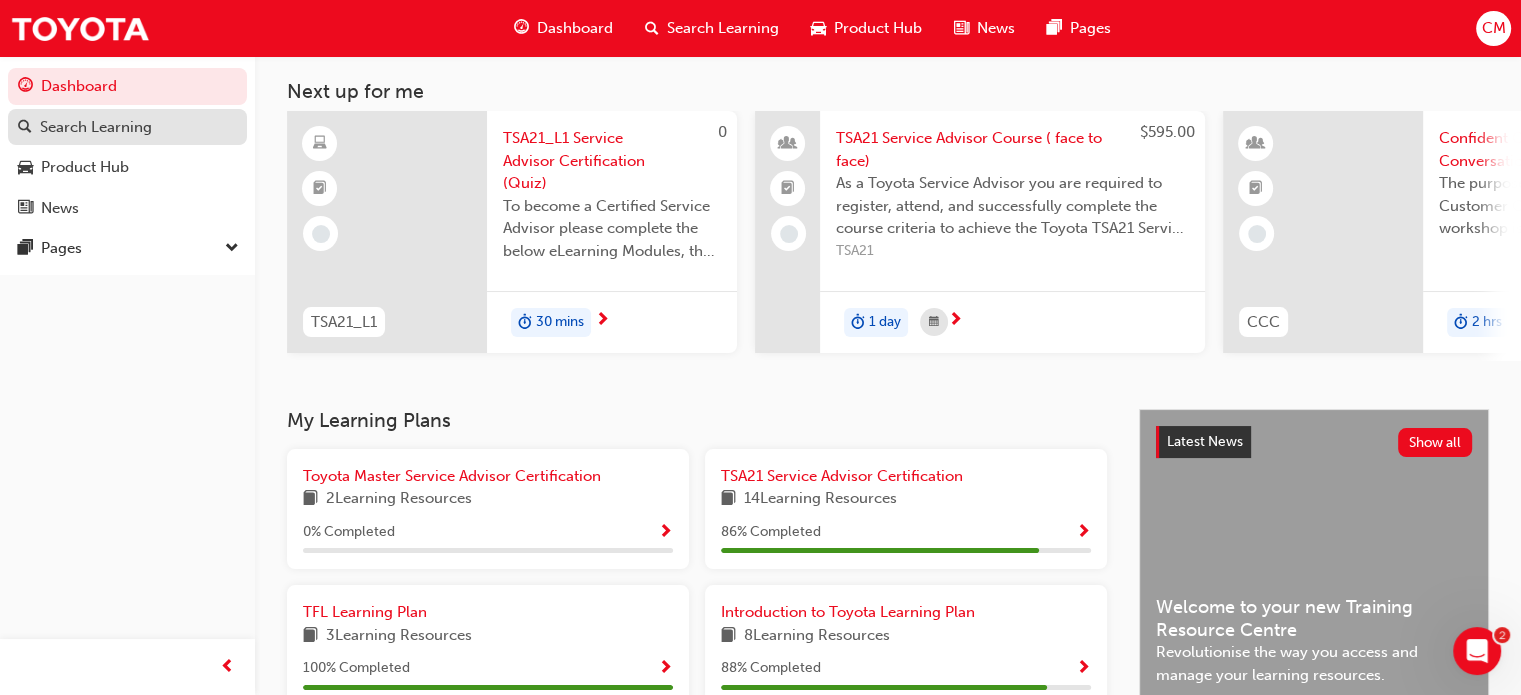 click on "Search Learning" at bounding box center (127, 127) 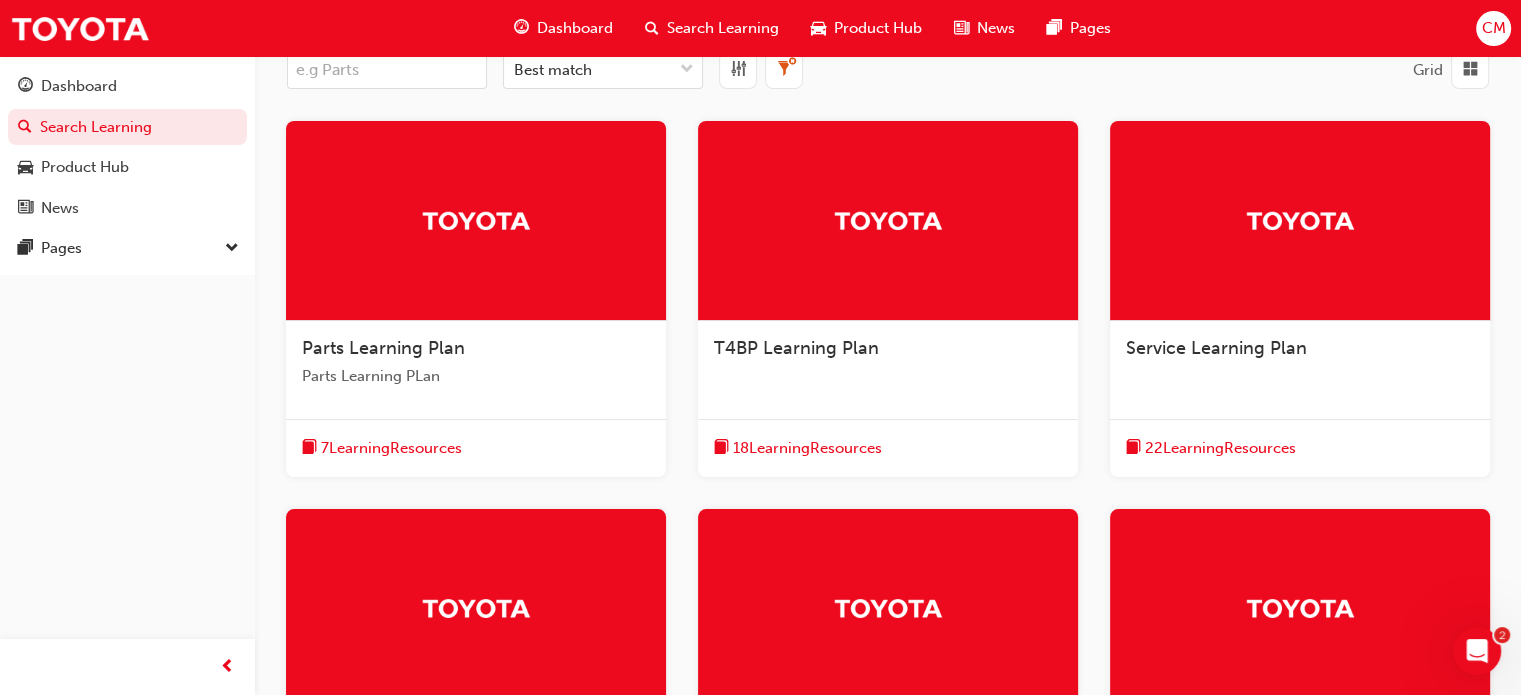 click at bounding box center (888, 221) 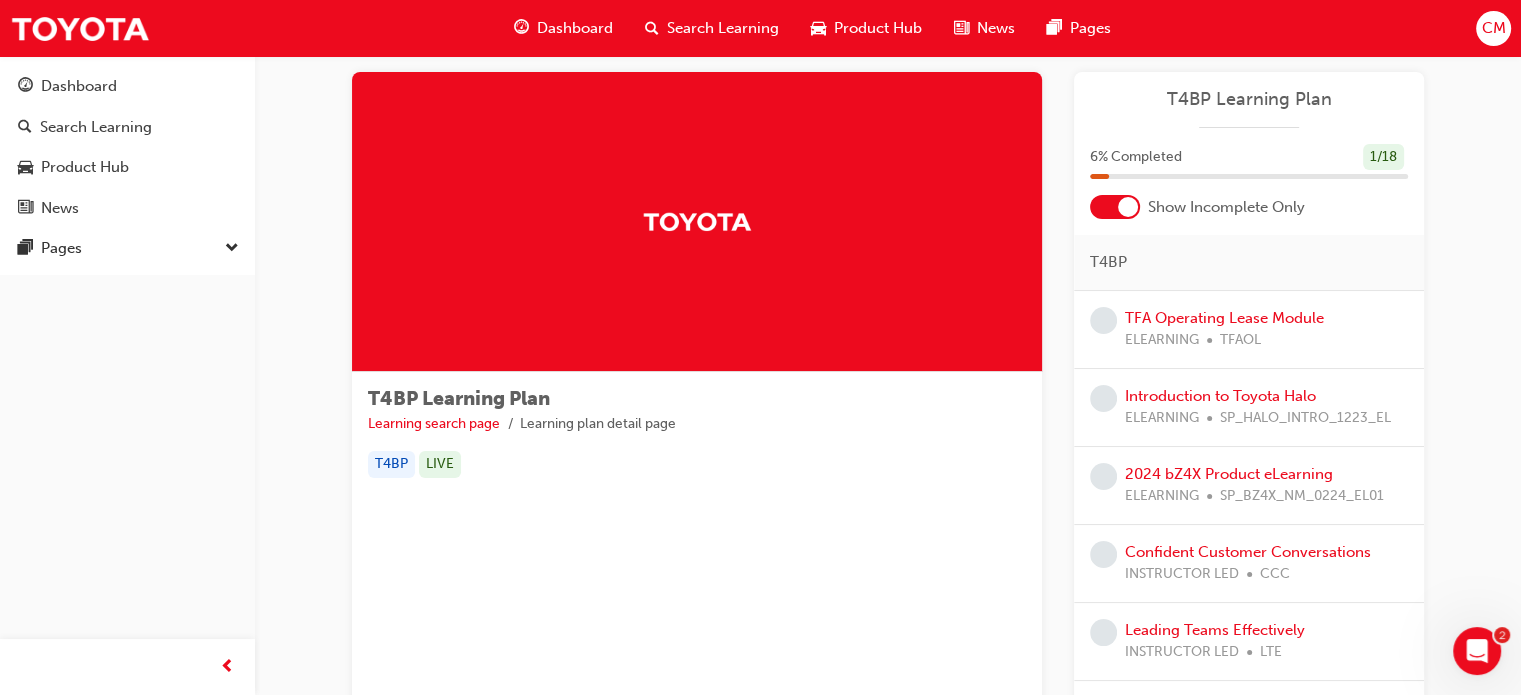 scroll, scrollTop: 0, scrollLeft: 0, axis: both 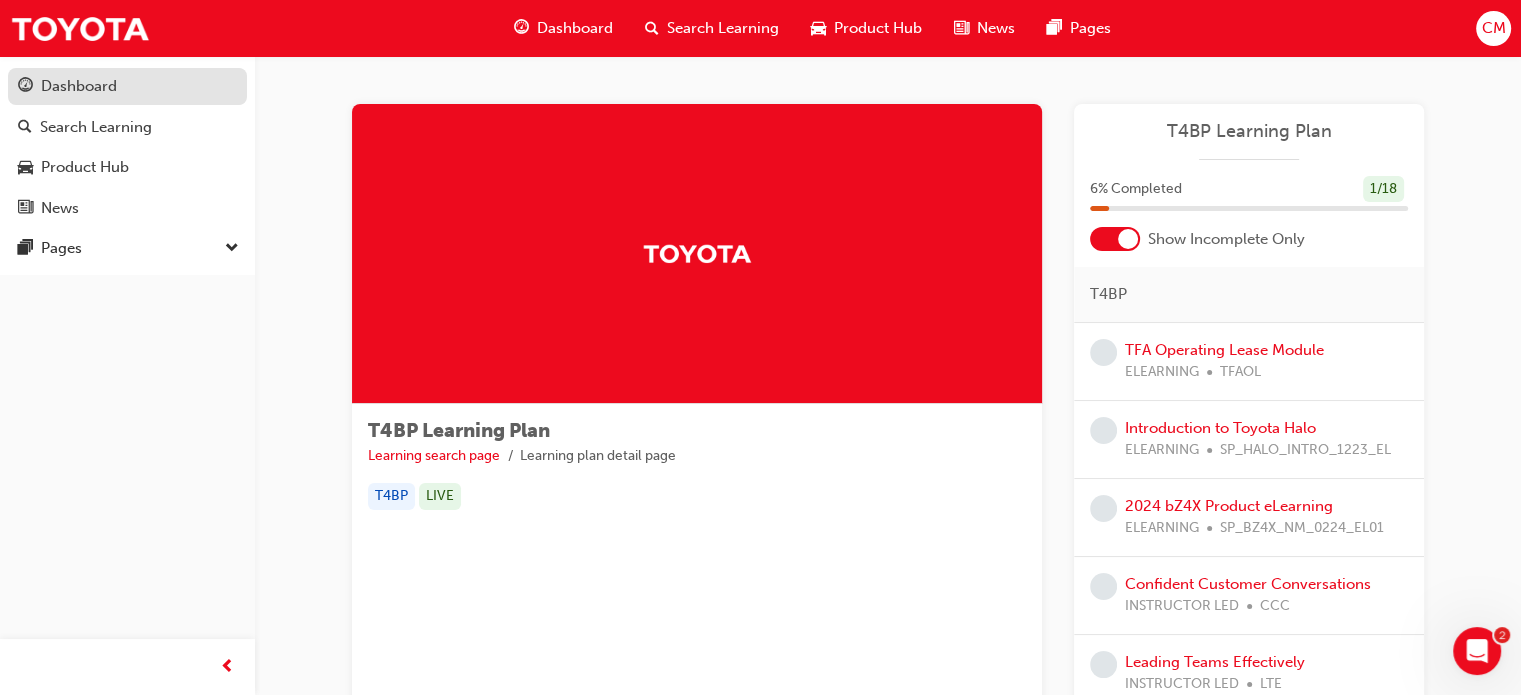 click on "Dashboard" at bounding box center [127, 86] 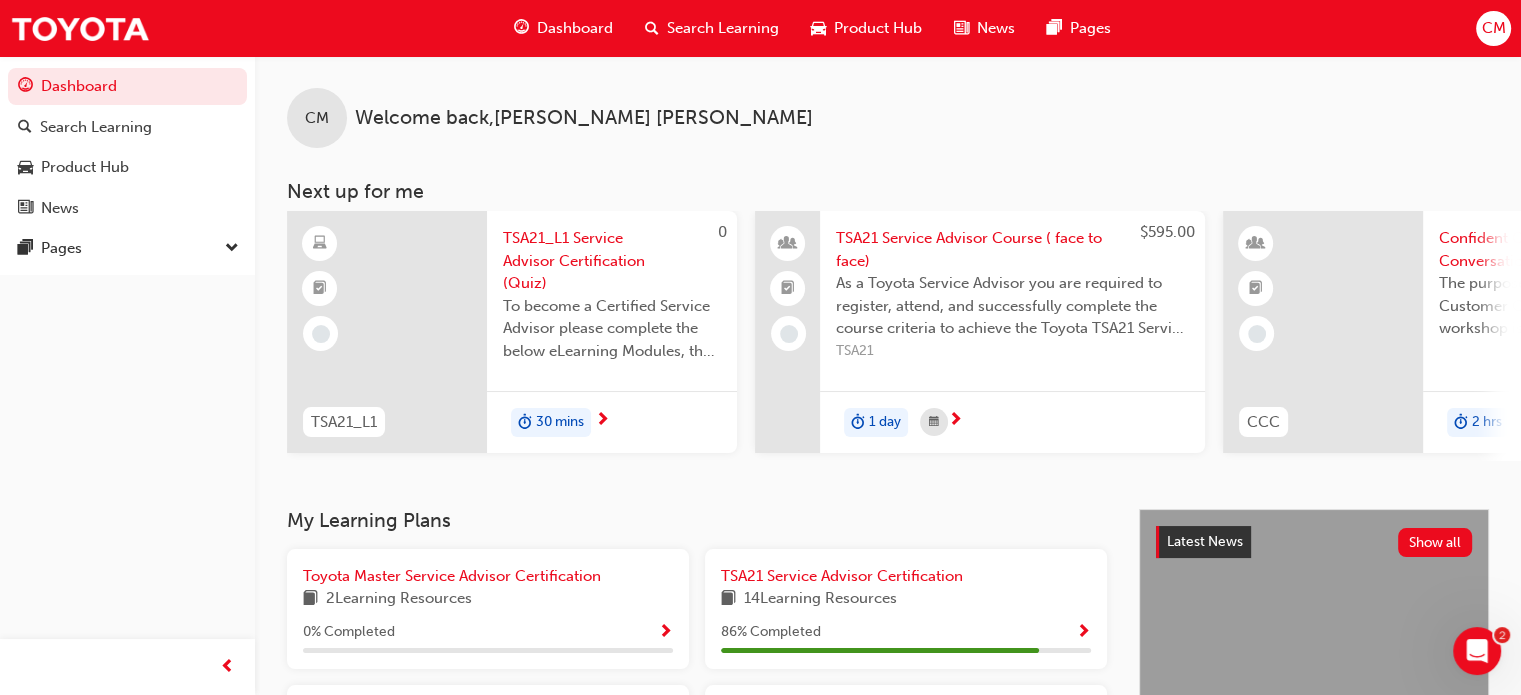click on "Dashboard" at bounding box center [575, 28] 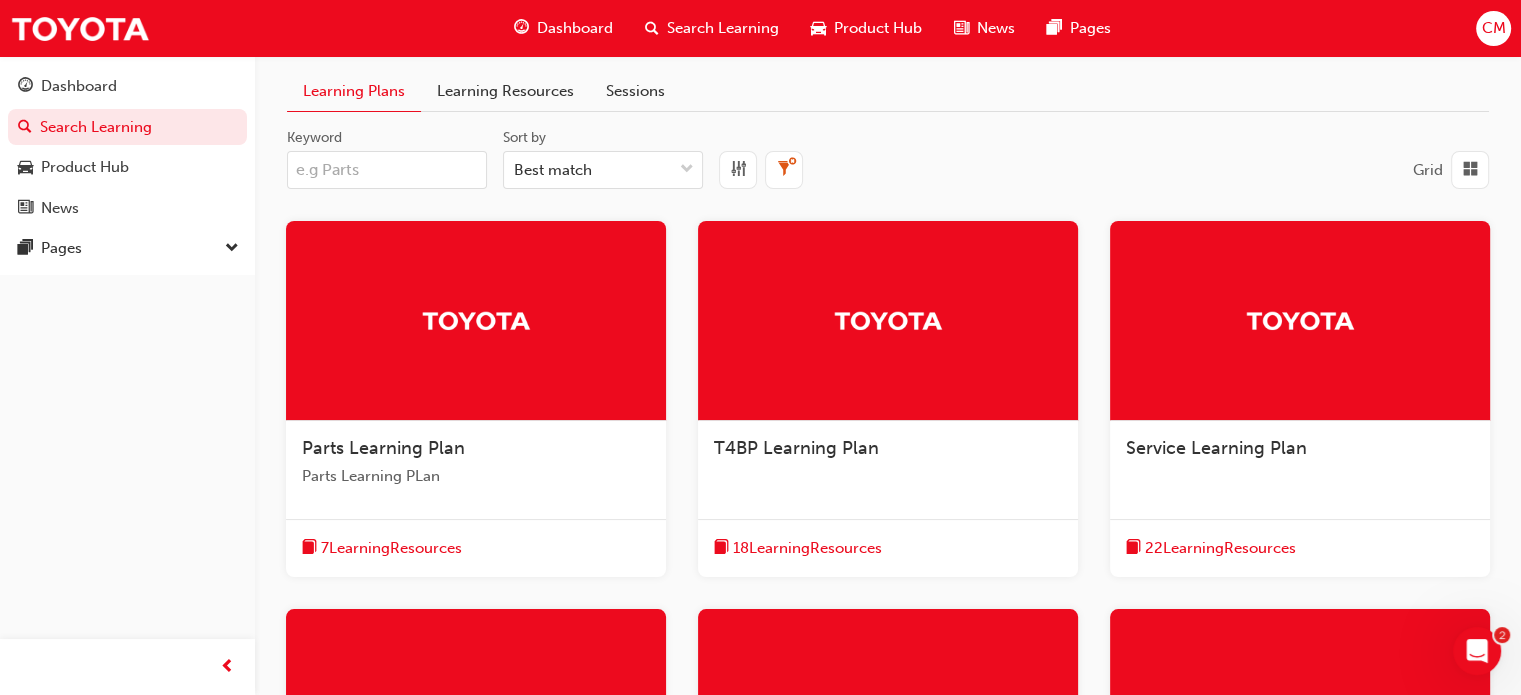 click at bounding box center (476, 321) 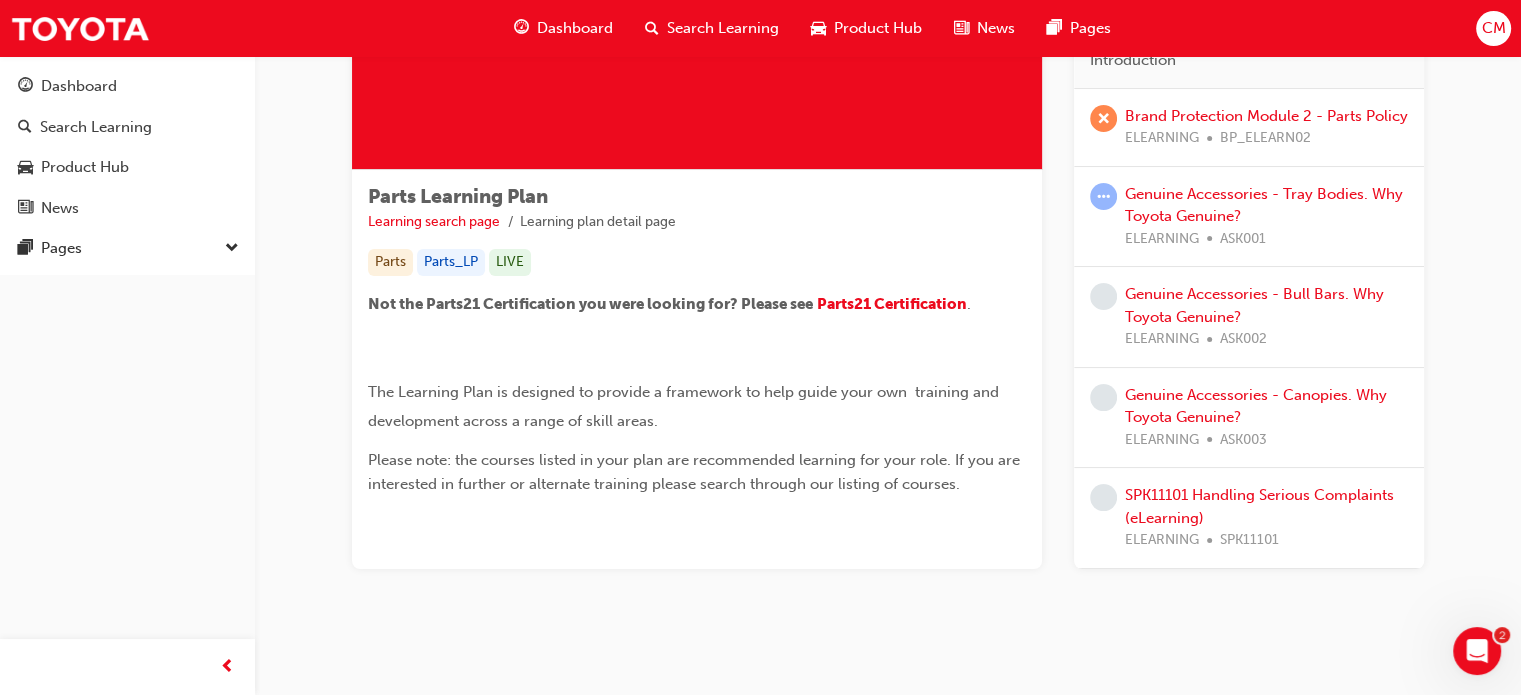 scroll, scrollTop: 252, scrollLeft: 0, axis: vertical 